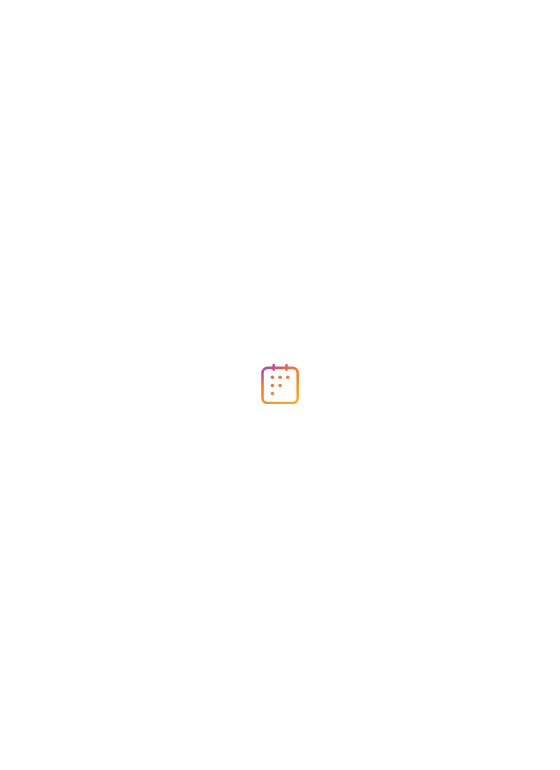 scroll, scrollTop: 0, scrollLeft: 0, axis: both 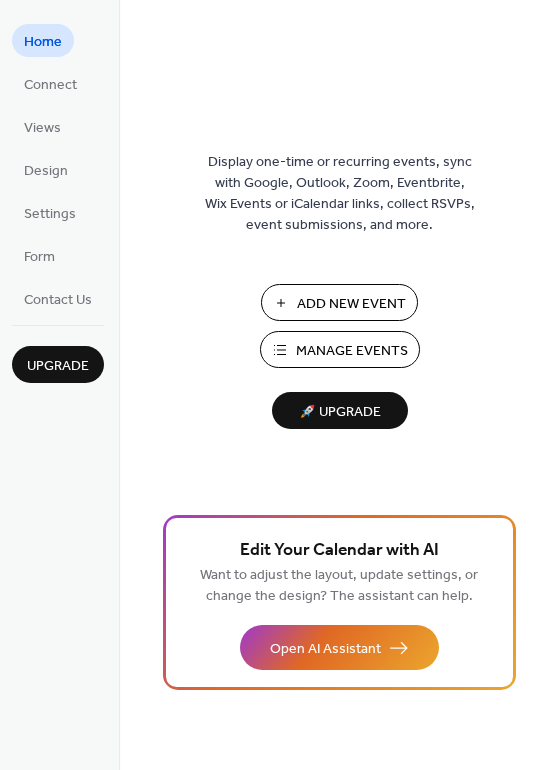 click on "Add New Event" at bounding box center (351, 304) 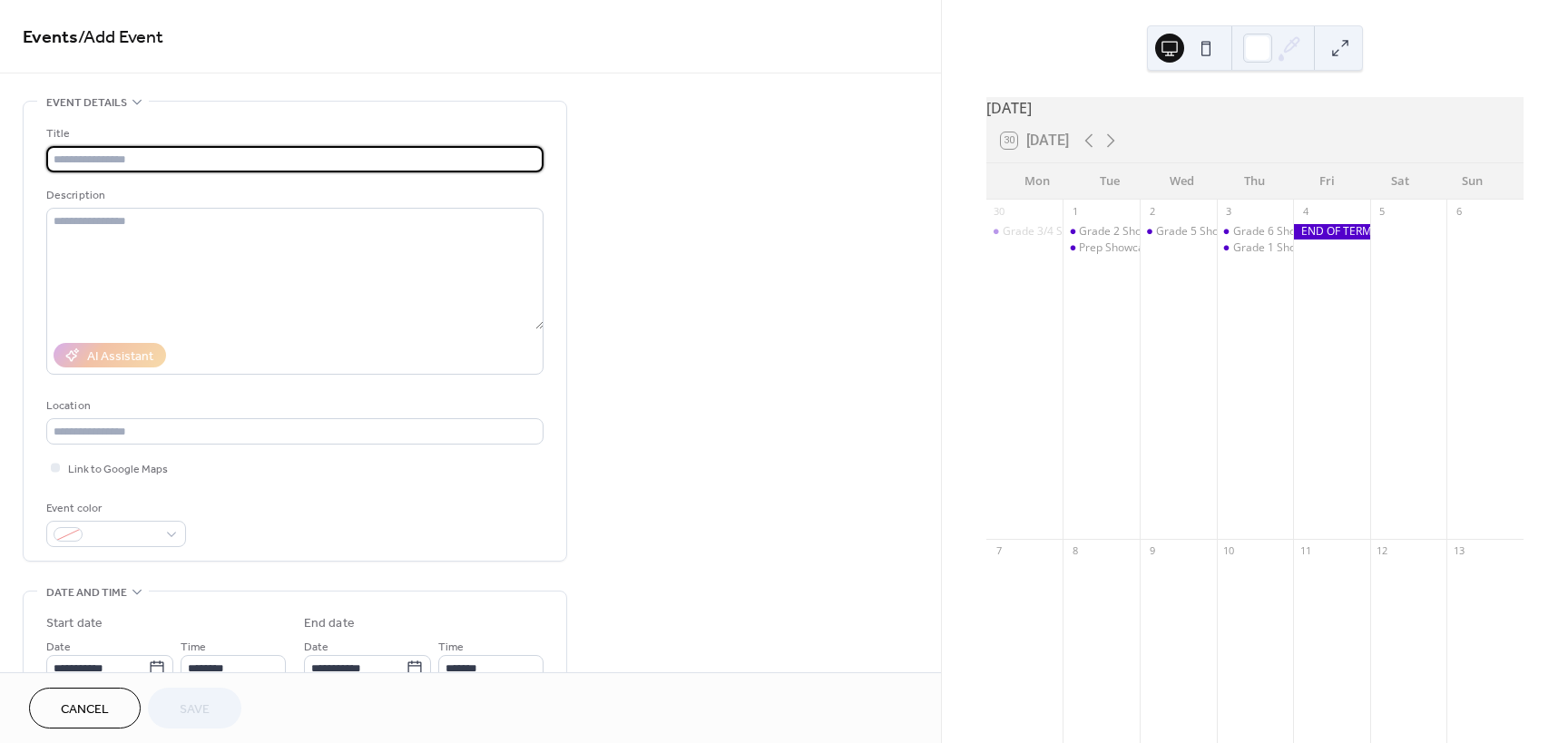 scroll, scrollTop: 0, scrollLeft: 0, axis: both 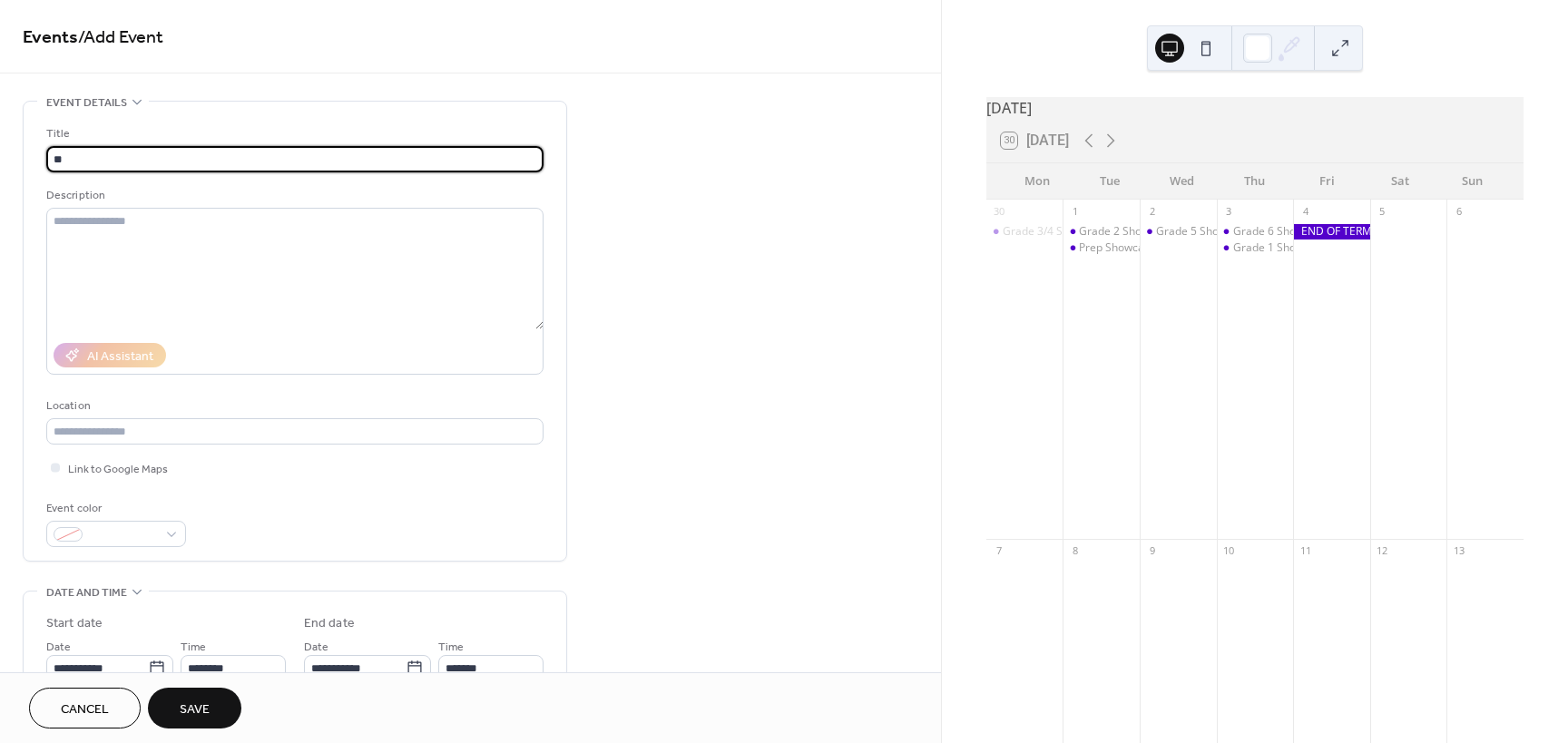 type on "*" 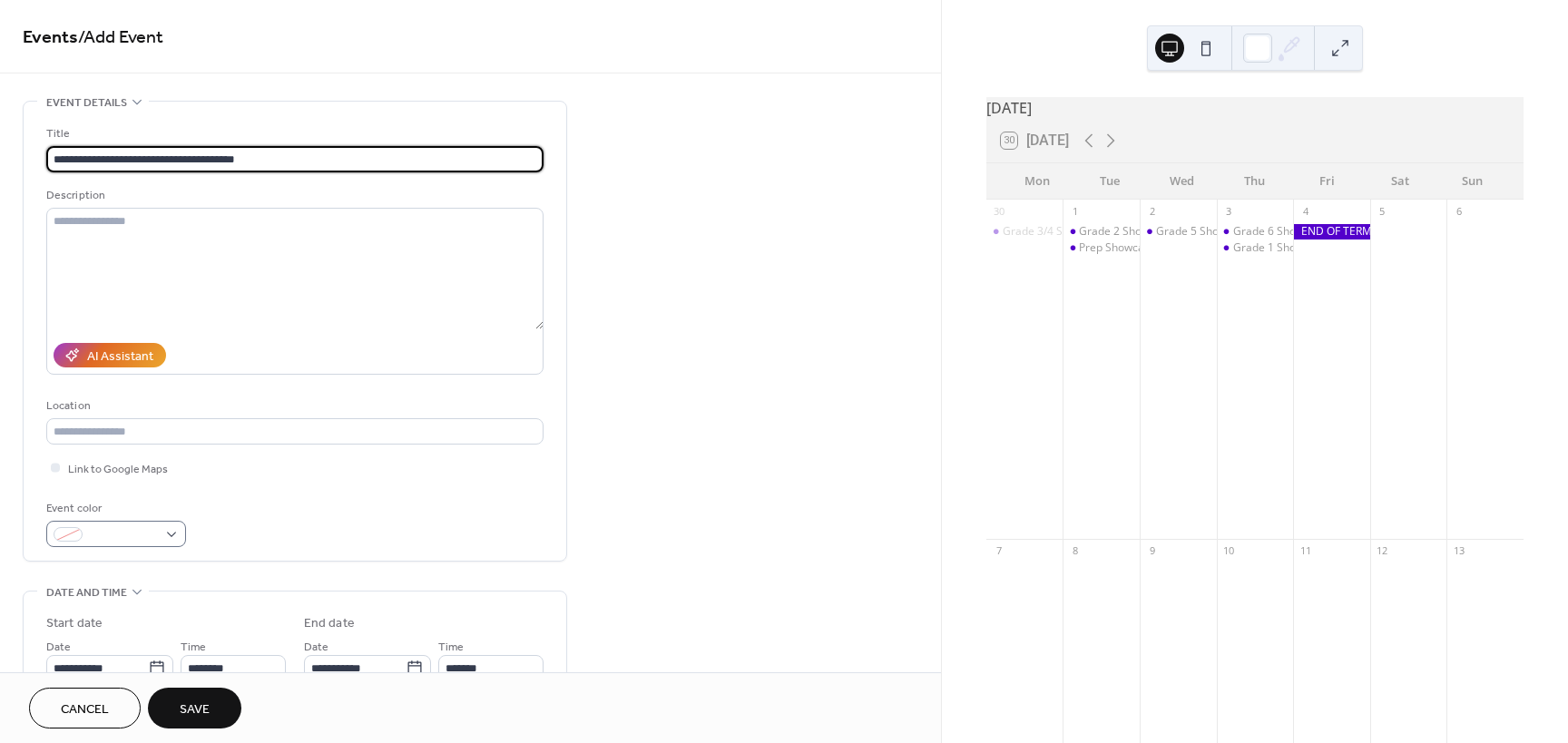 type on "**********" 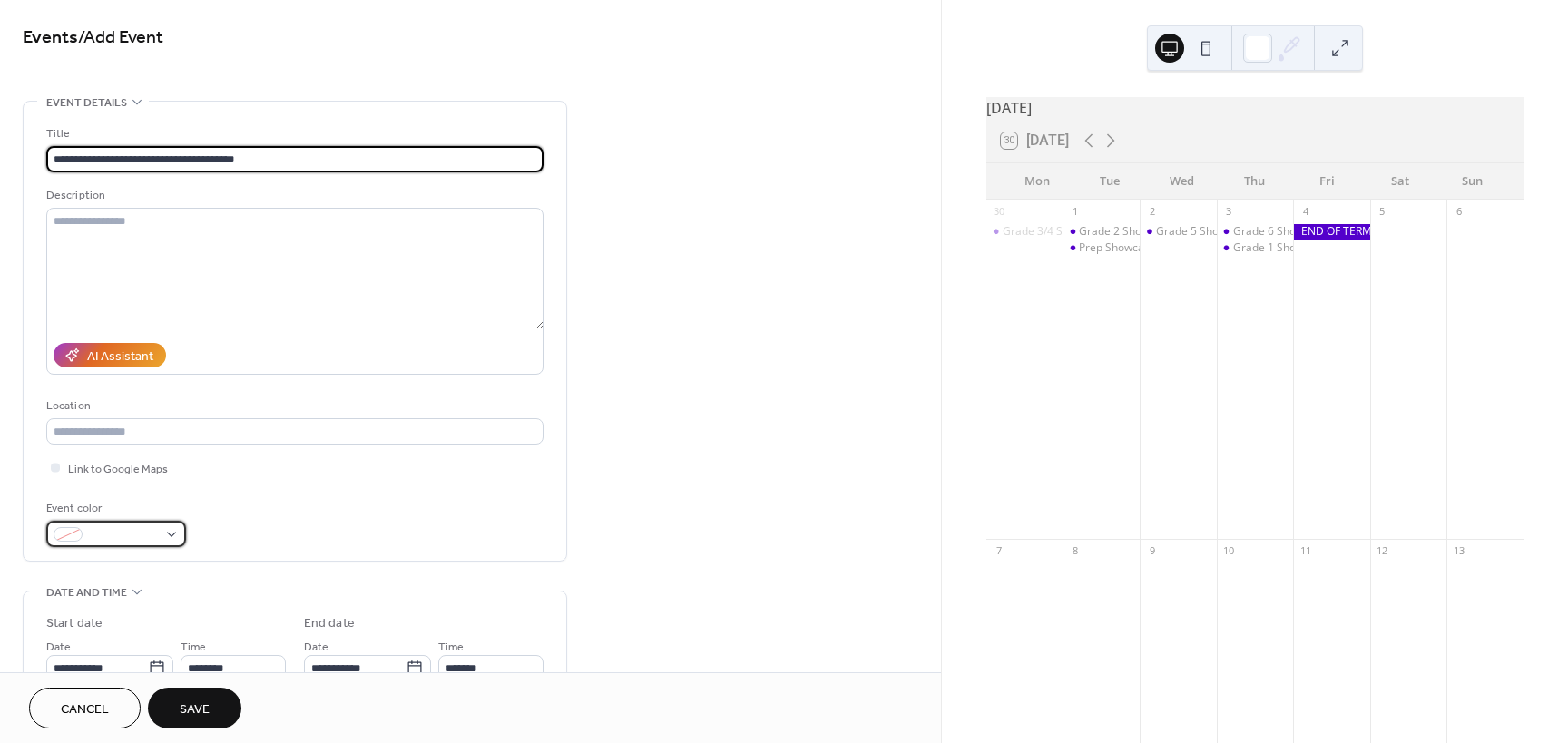 click at bounding box center (116, 533) 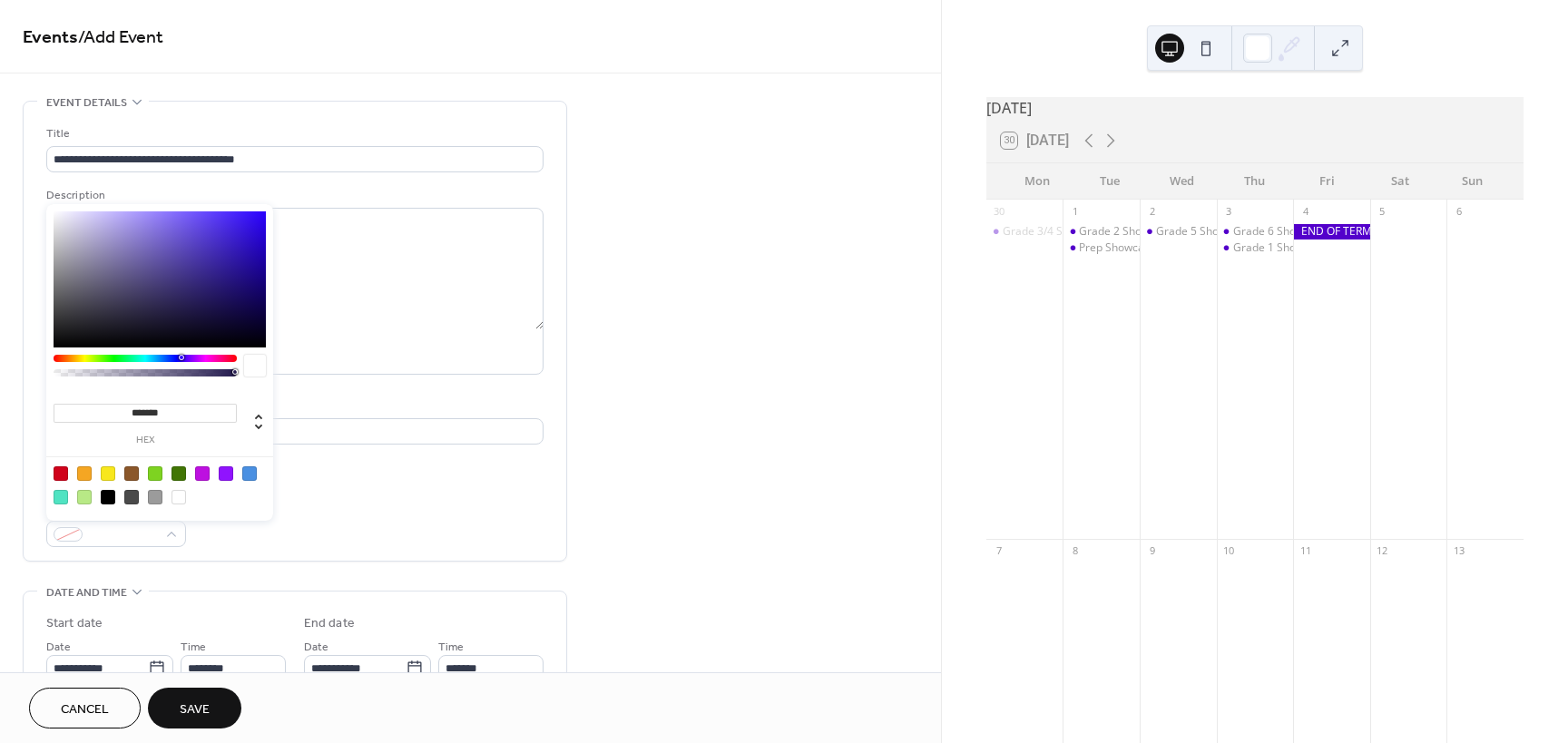 click at bounding box center [61, 474] 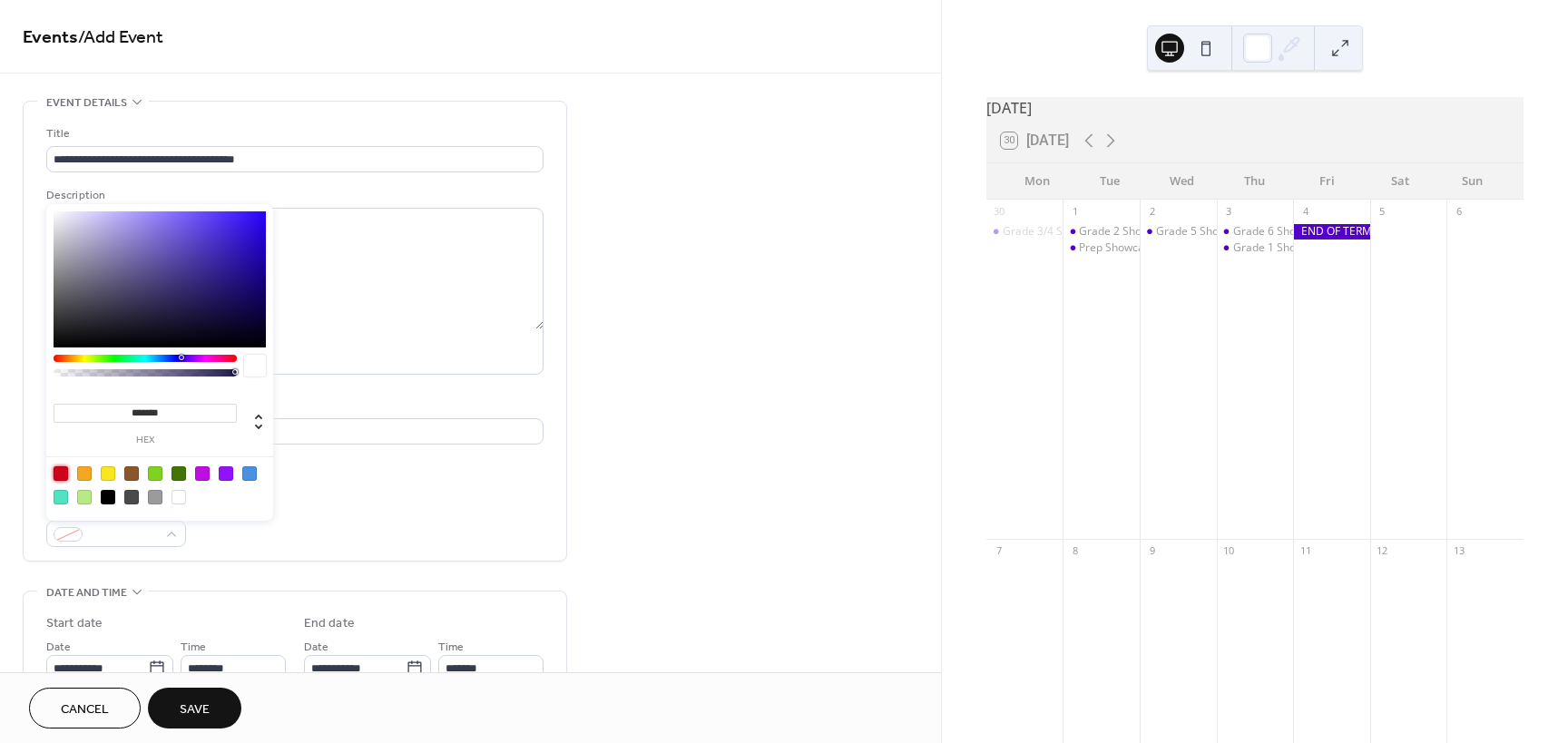 type on "*******" 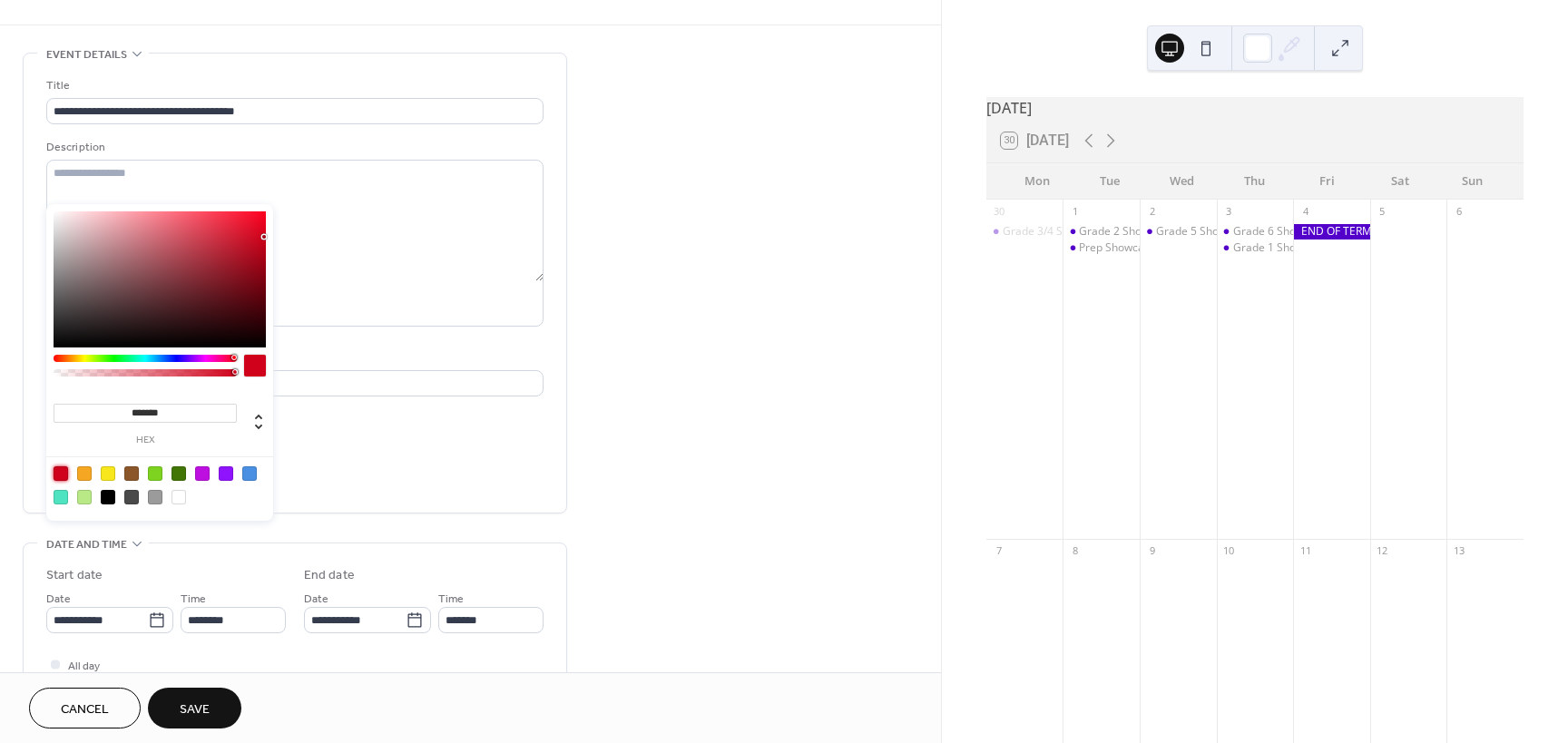 scroll, scrollTop: 0, scrollLeft: 0, axis: both 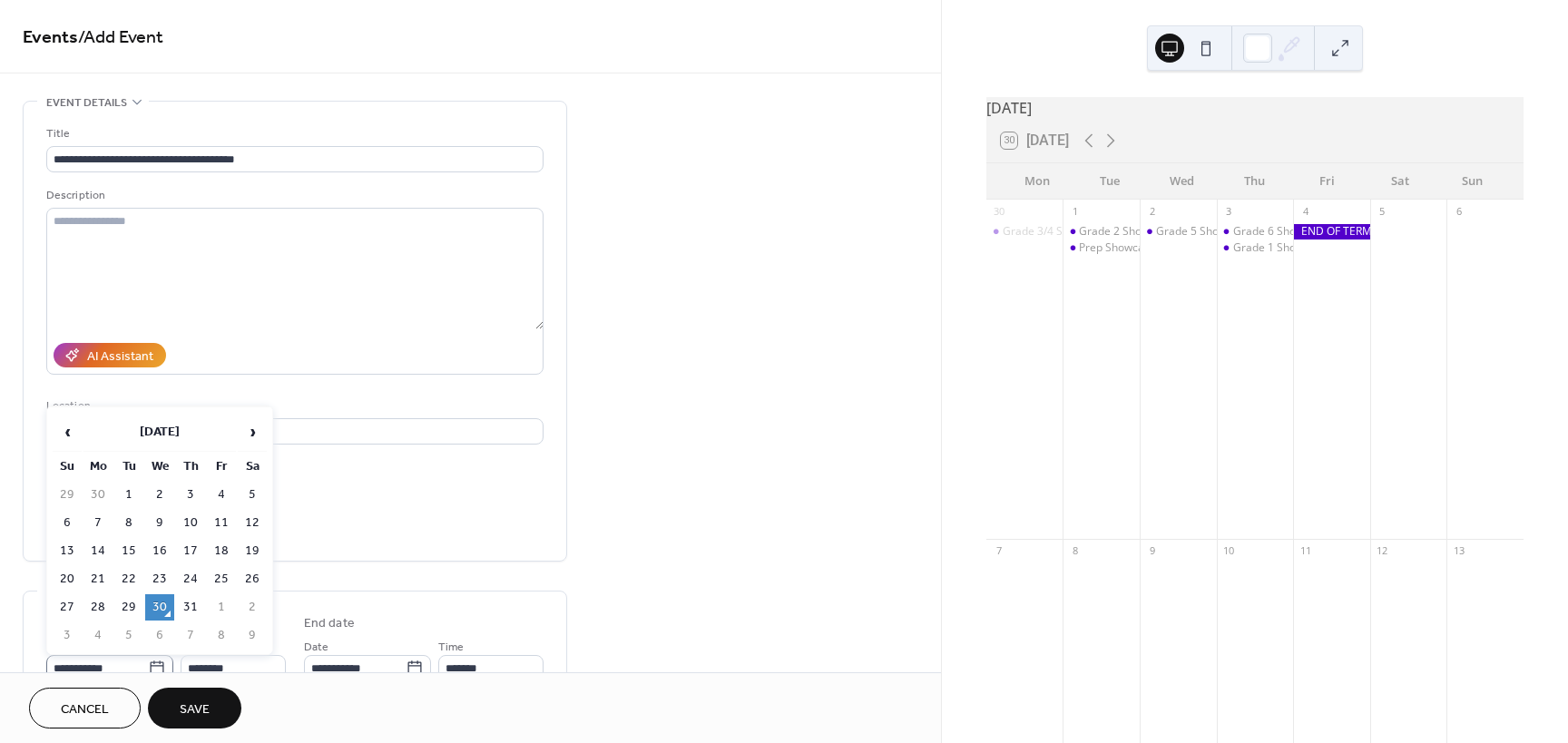 click 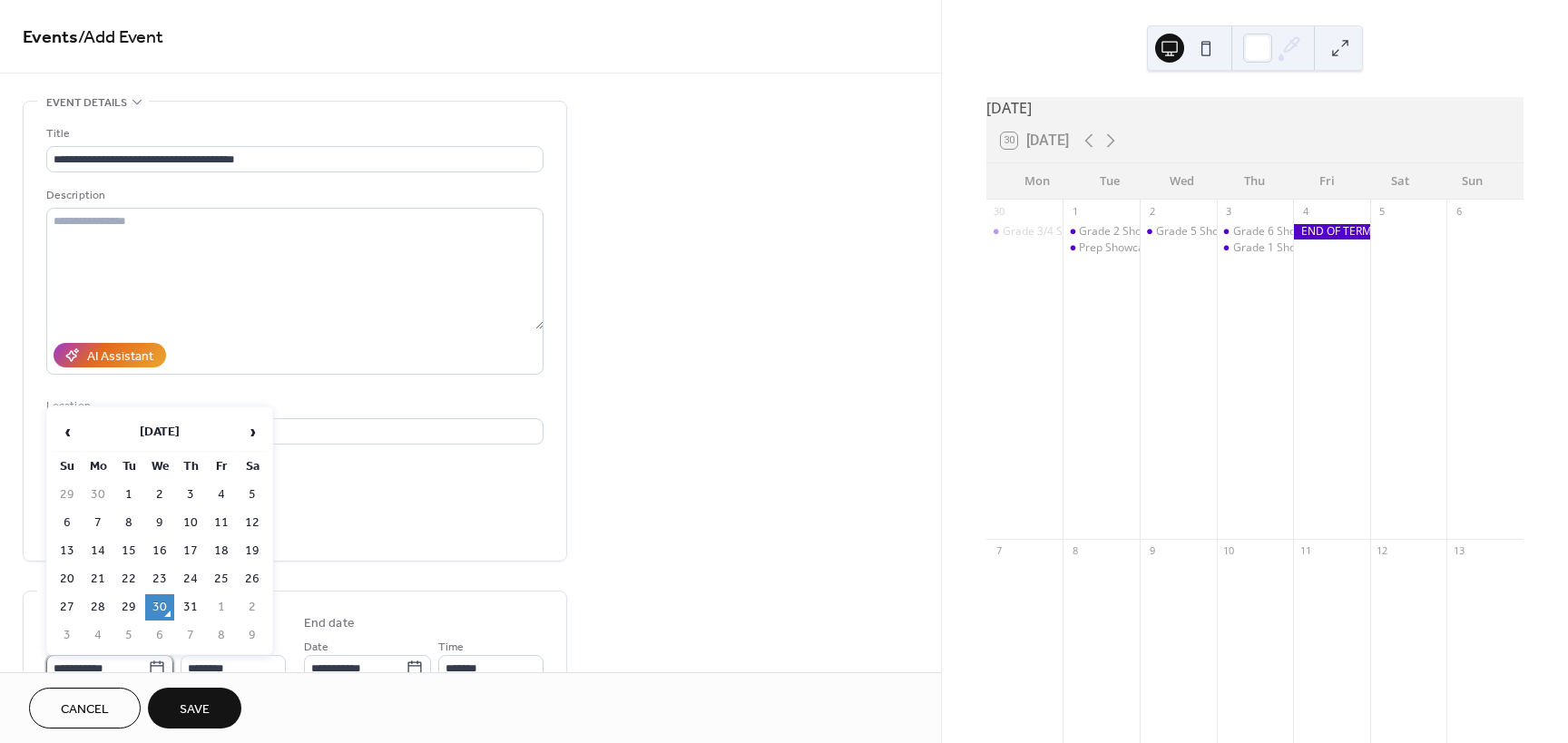 click on "**********" at bounding box center (97, 668) 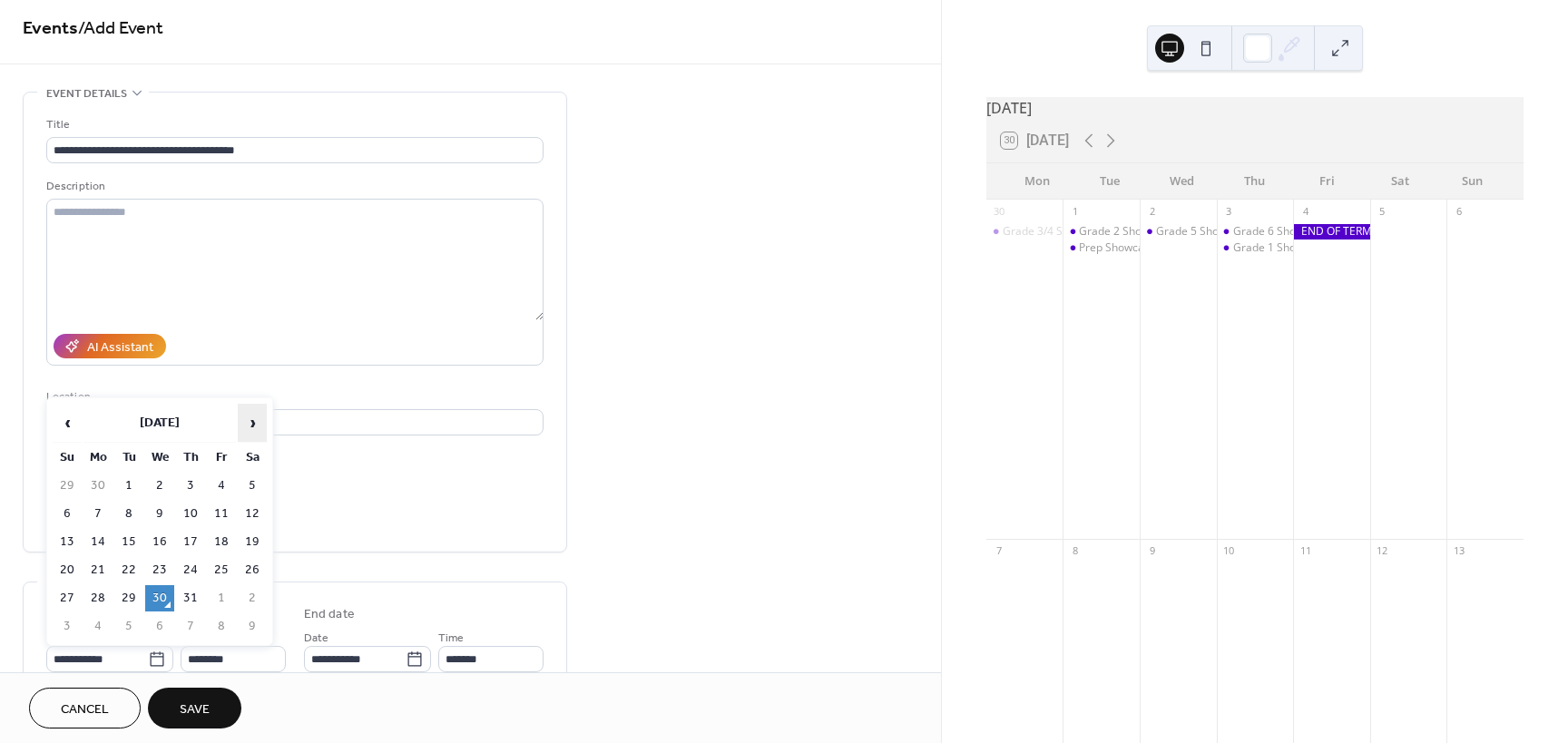 click on "›" at bounding box center (252, 423) 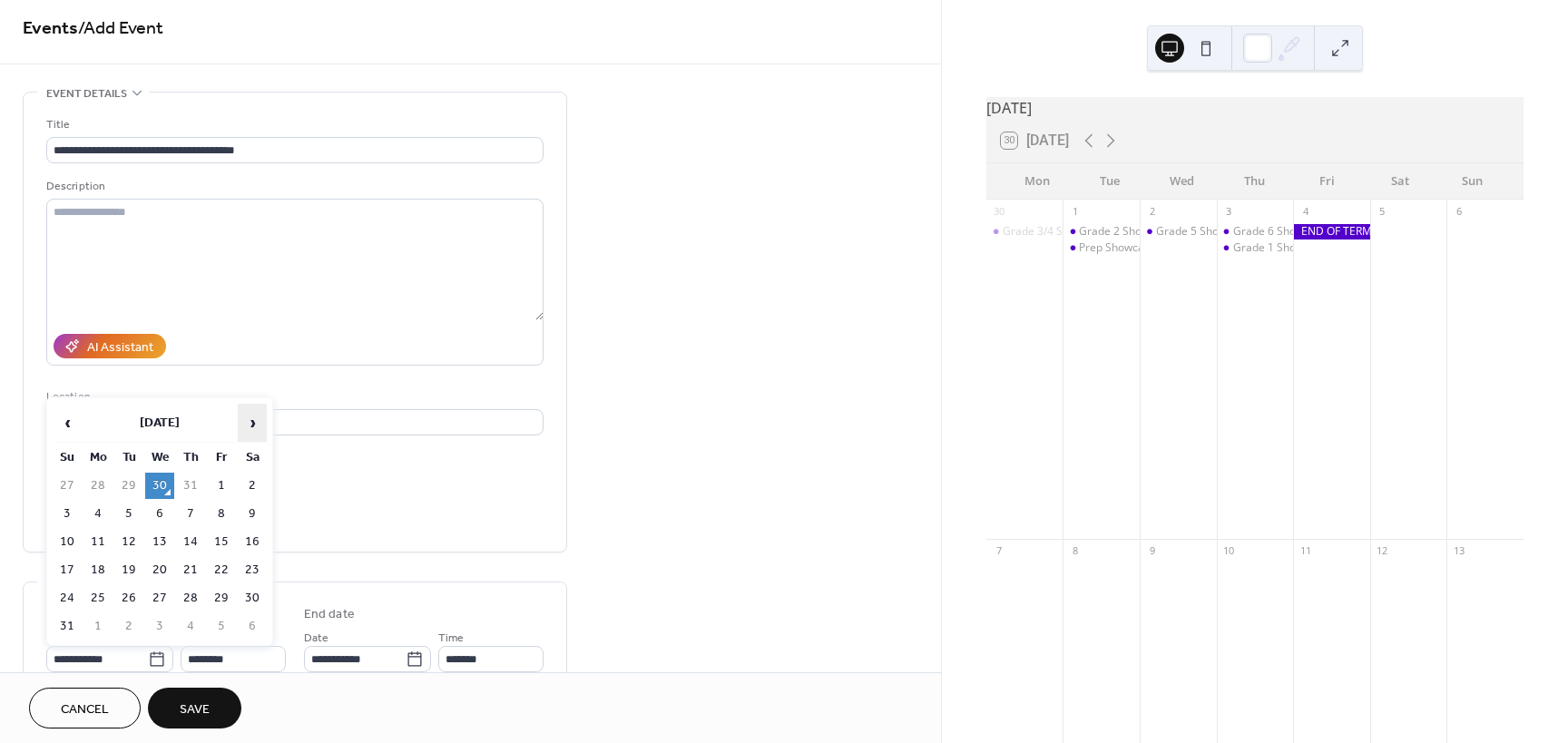 click on "›" at bounding box center (252, 423) 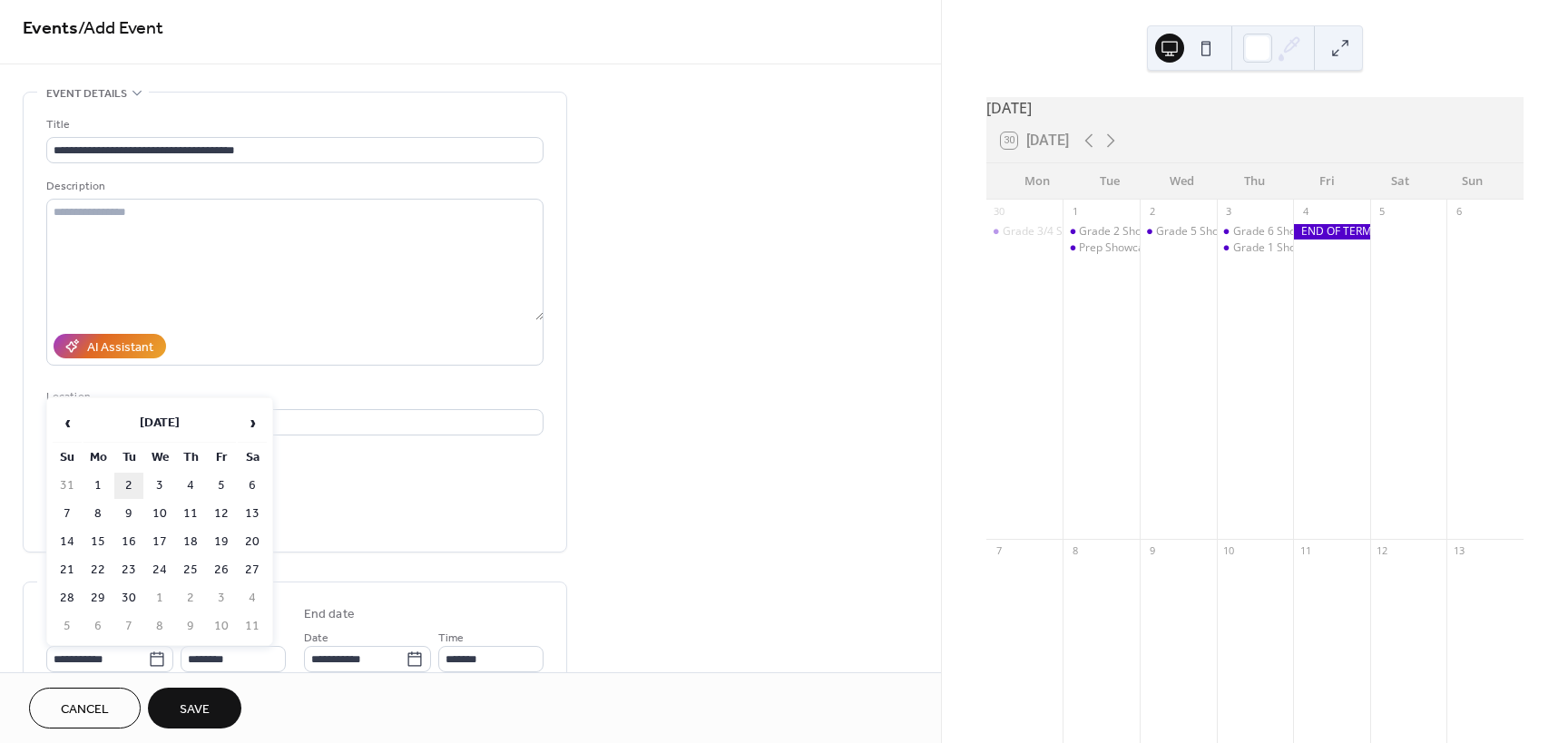 click on "2" at bounding box center (129, 485) 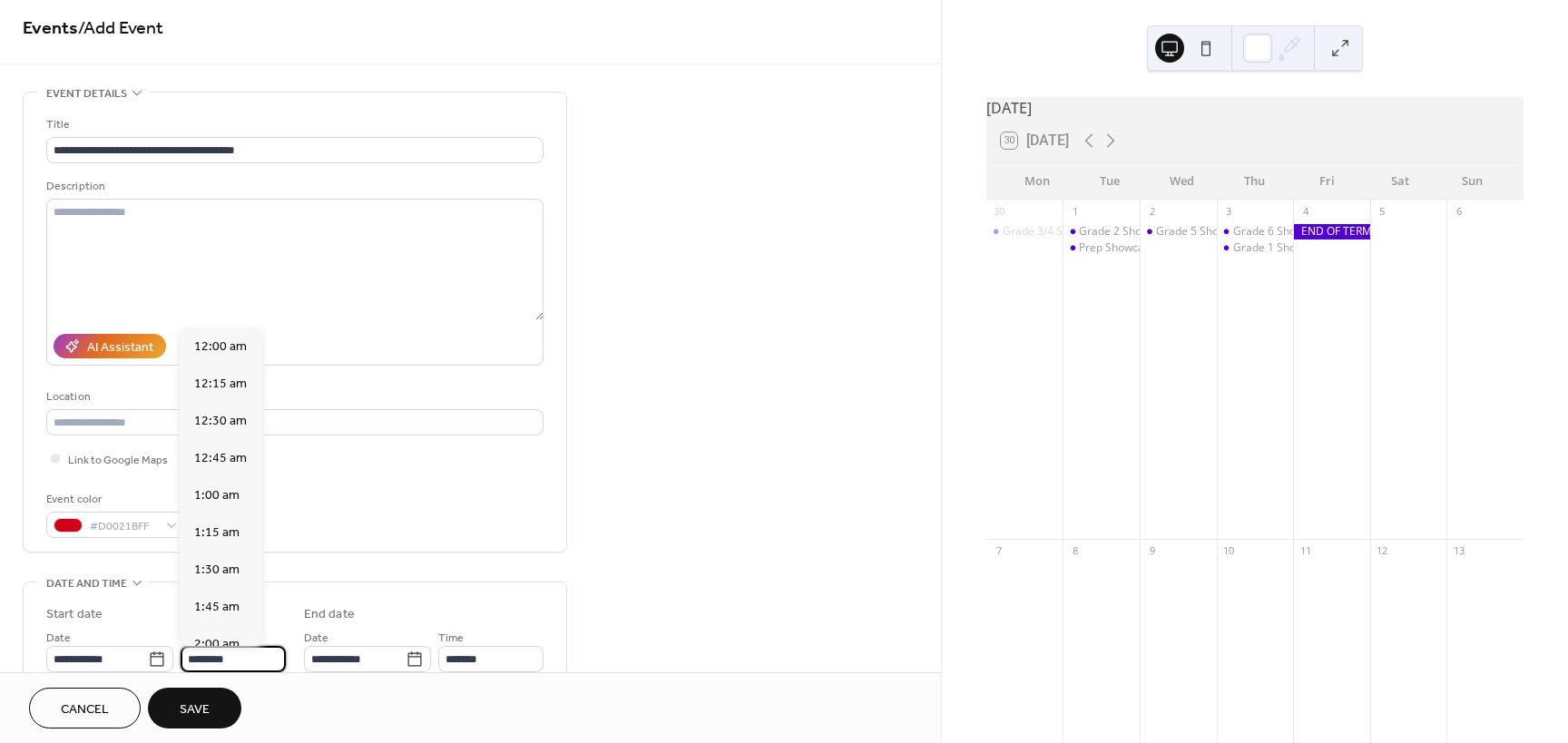 click on "********" at bounding box center (233, 659) 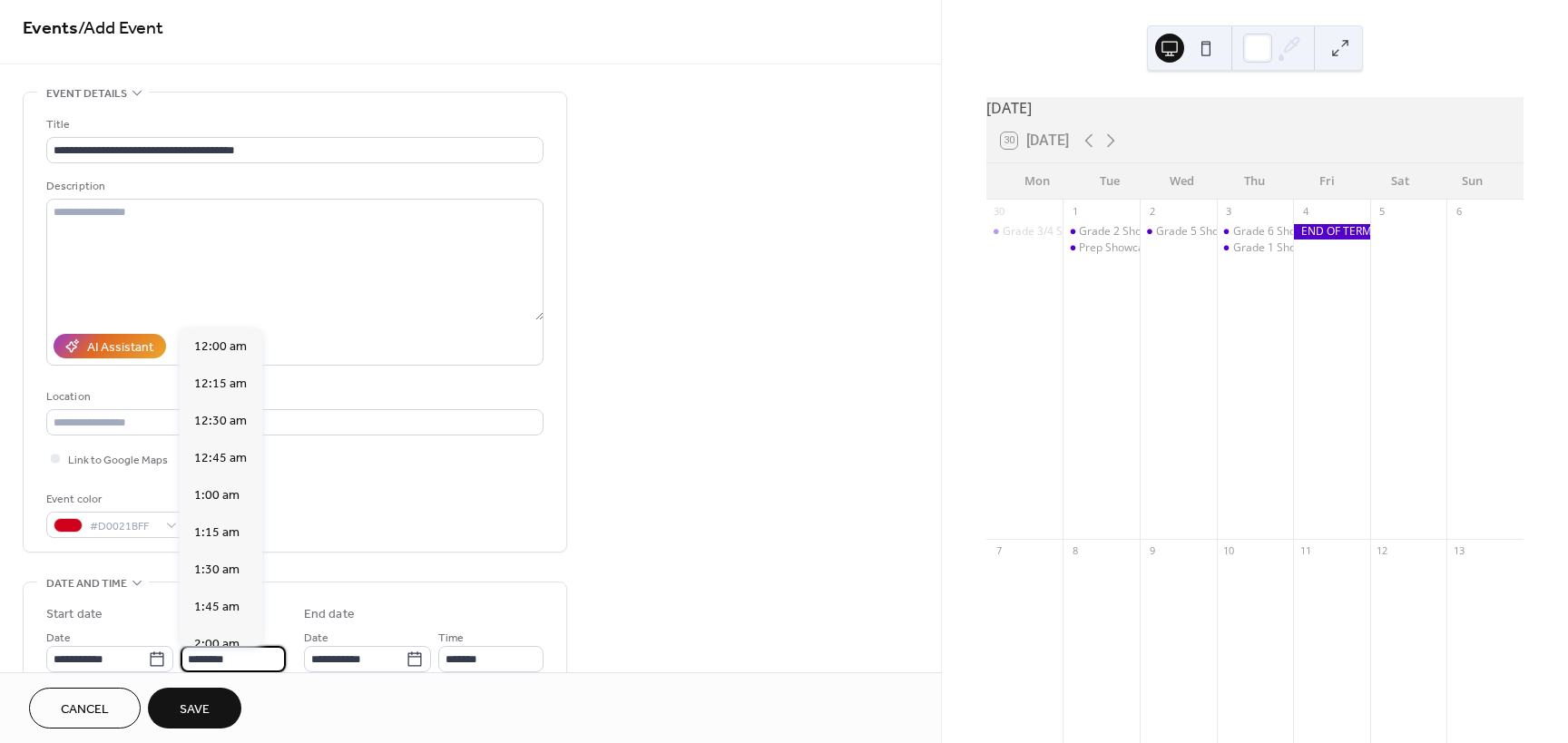 scroll, scrollTop: 1785, scrollLeft: 0, axis: vertical 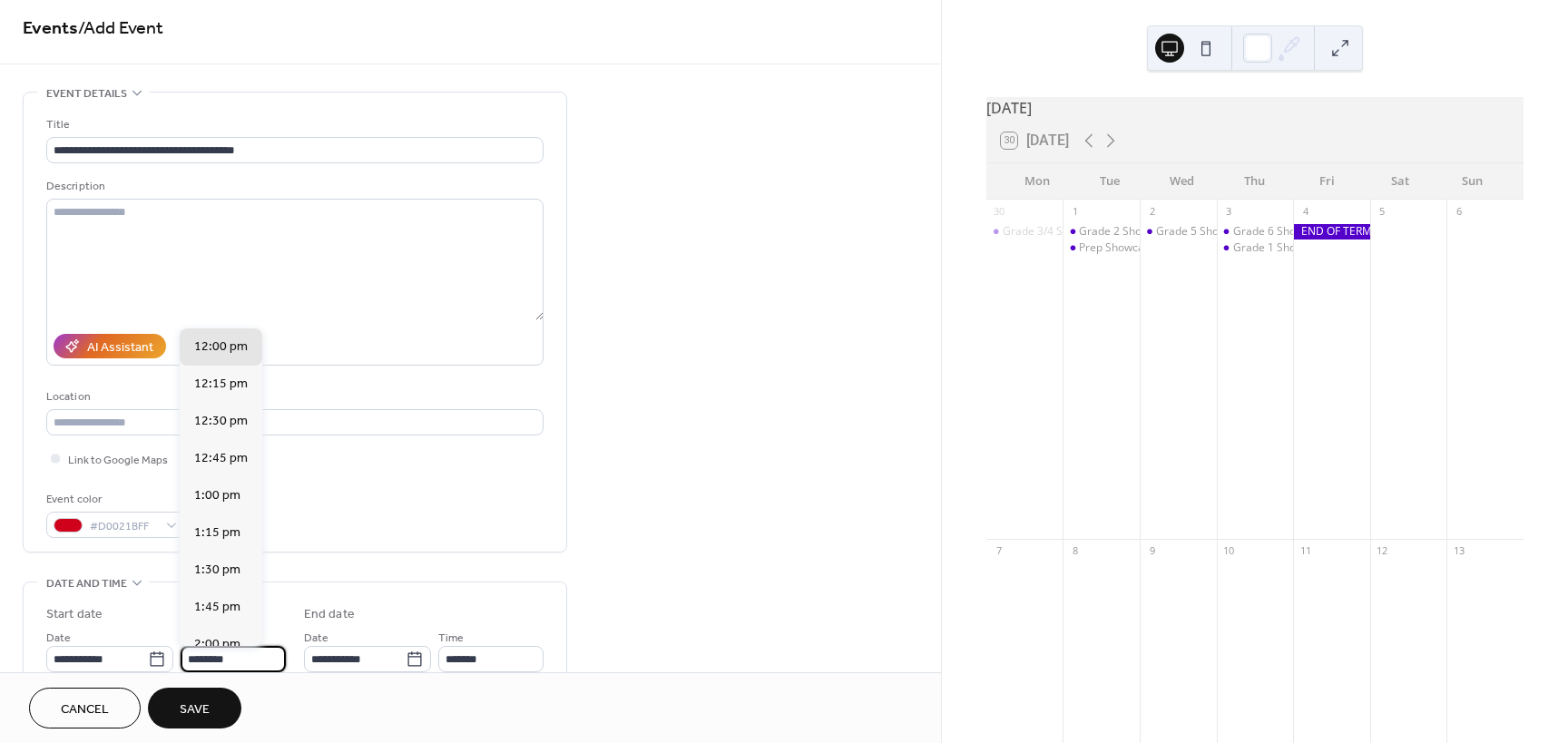 drag, startPoint x: 240, startPoint y: 655, endPoint x: 176, endPoint y: 647, distance: 64.4981 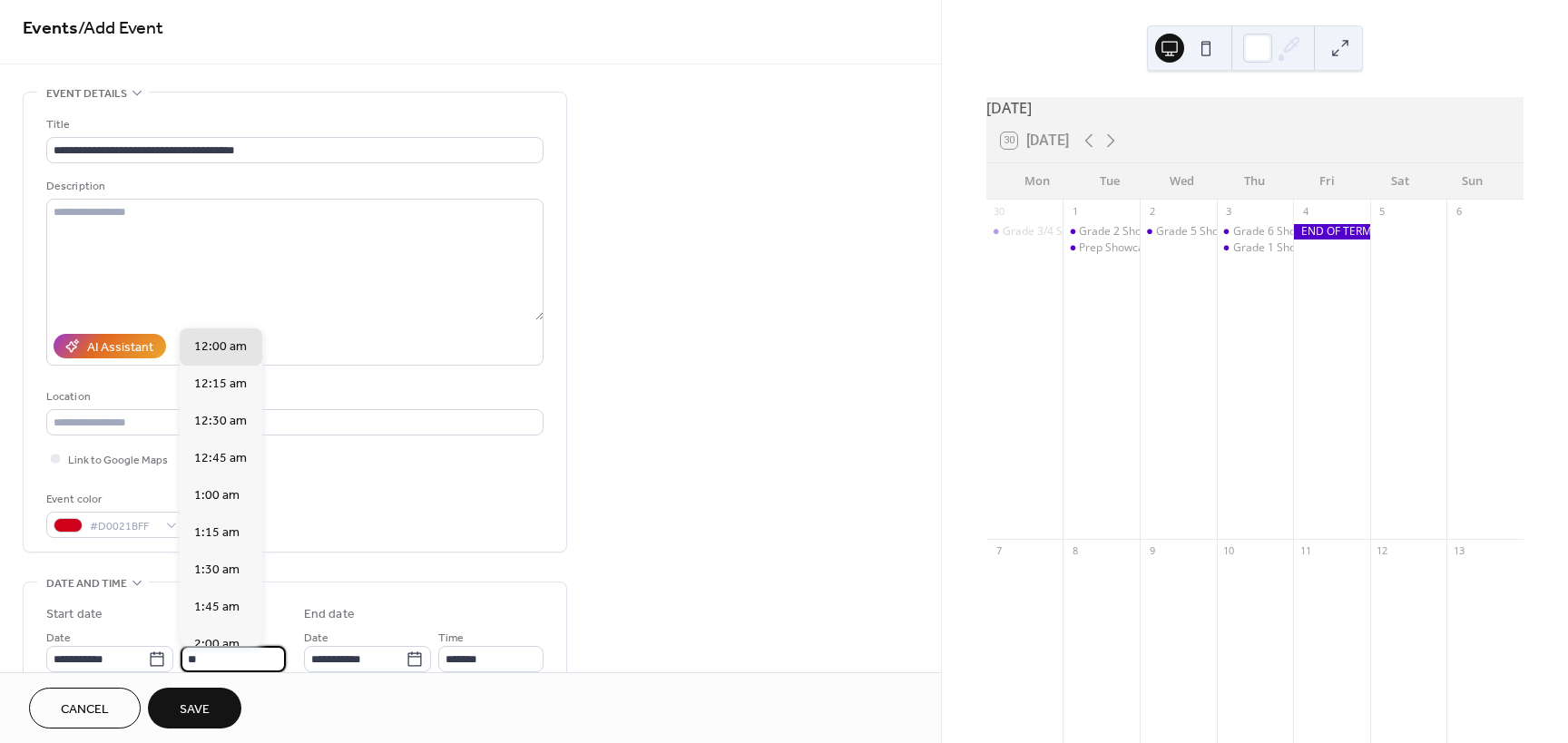 scroll, scrollTop: 298, scrollLeft: 0, axis: vertical 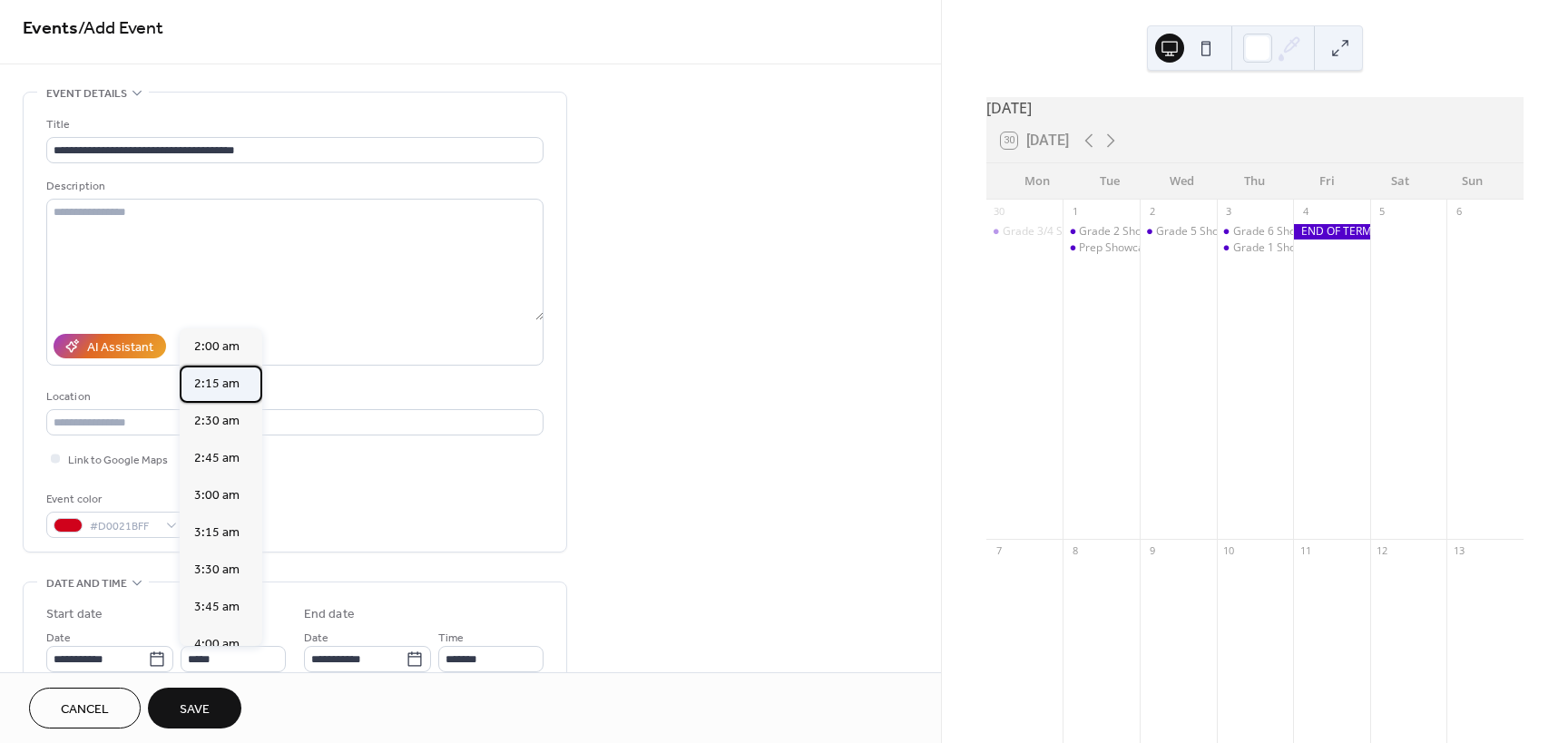 click on "2:15 am" at bounding box center [217, 384] 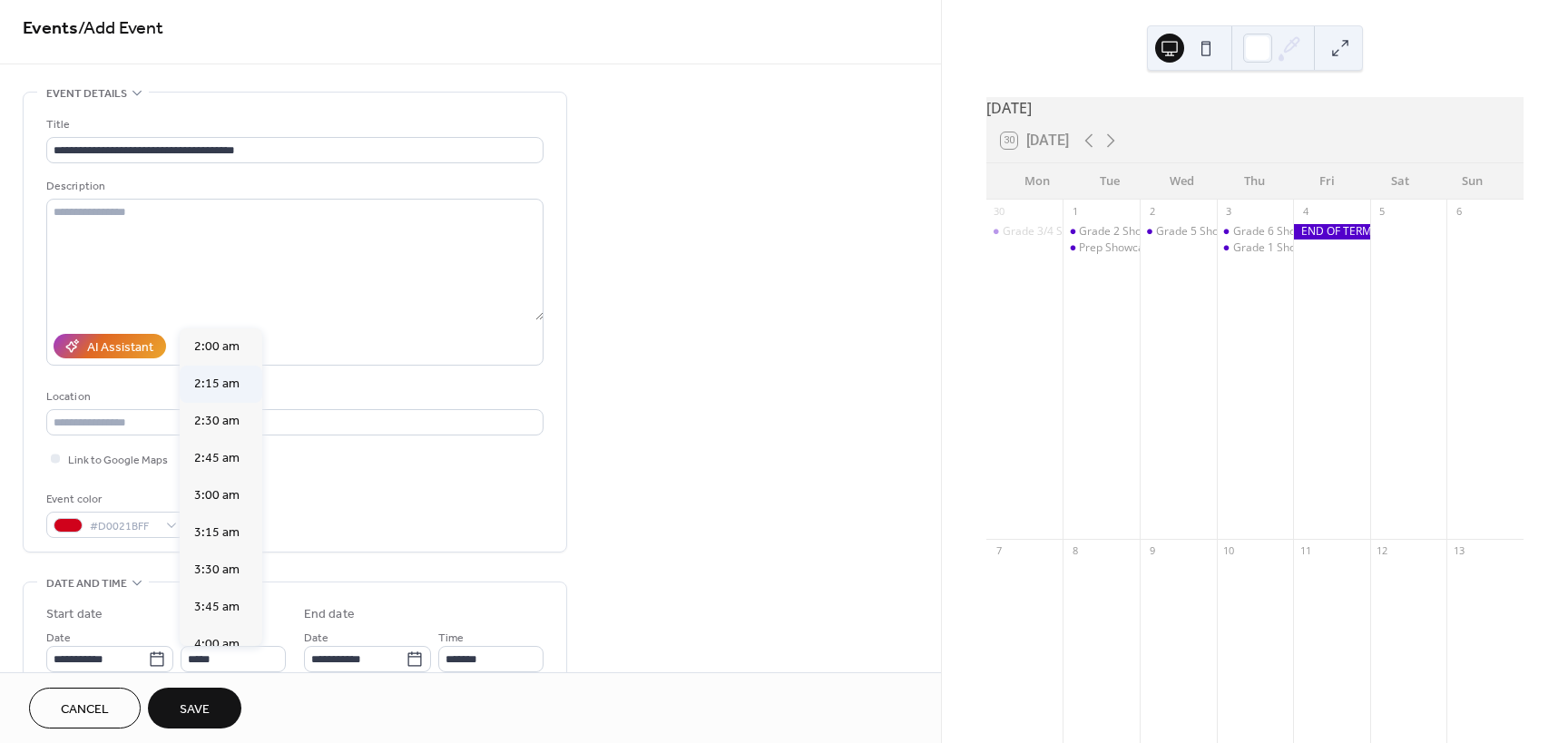 type on "*******" 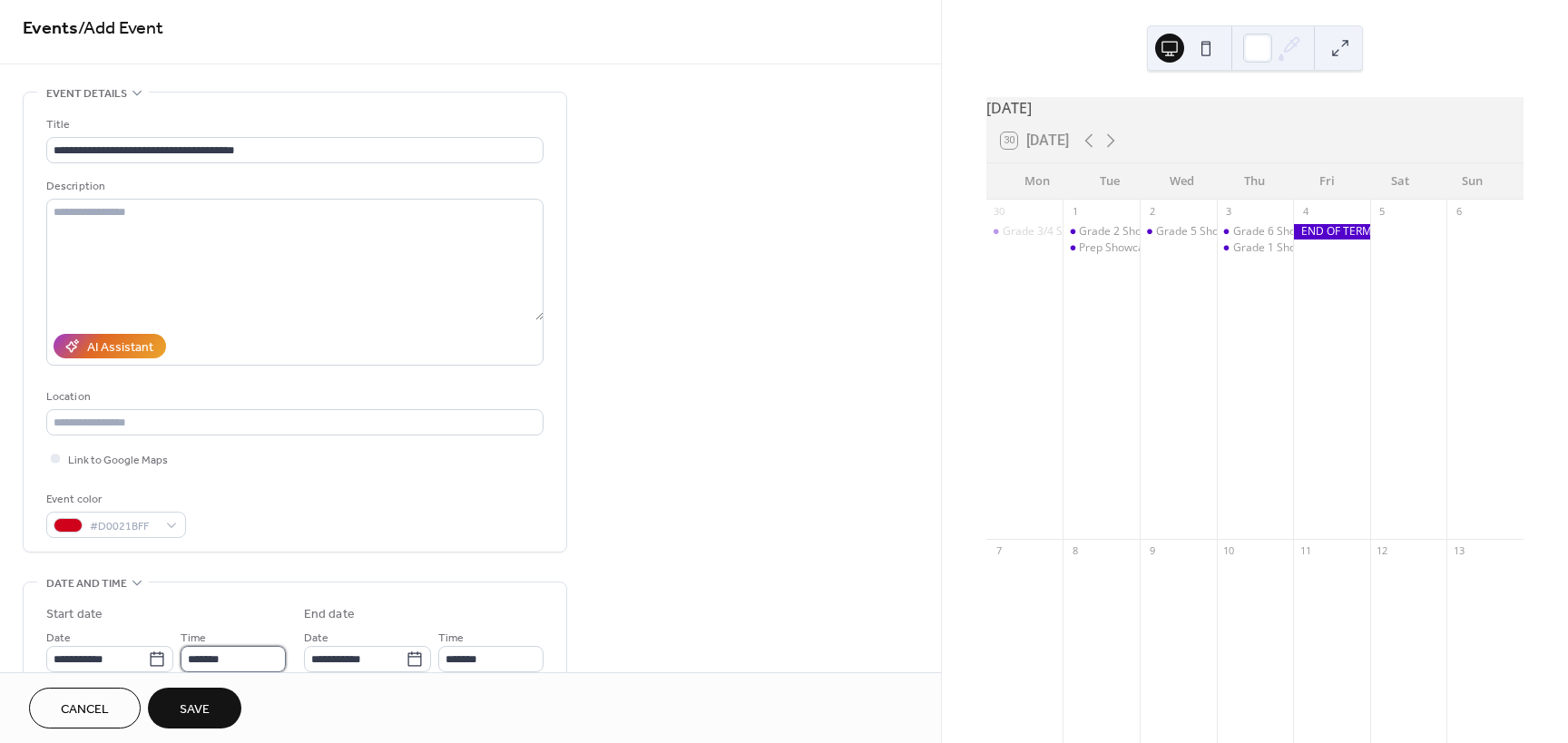 click on "*******" at bounding box center (233, 659) 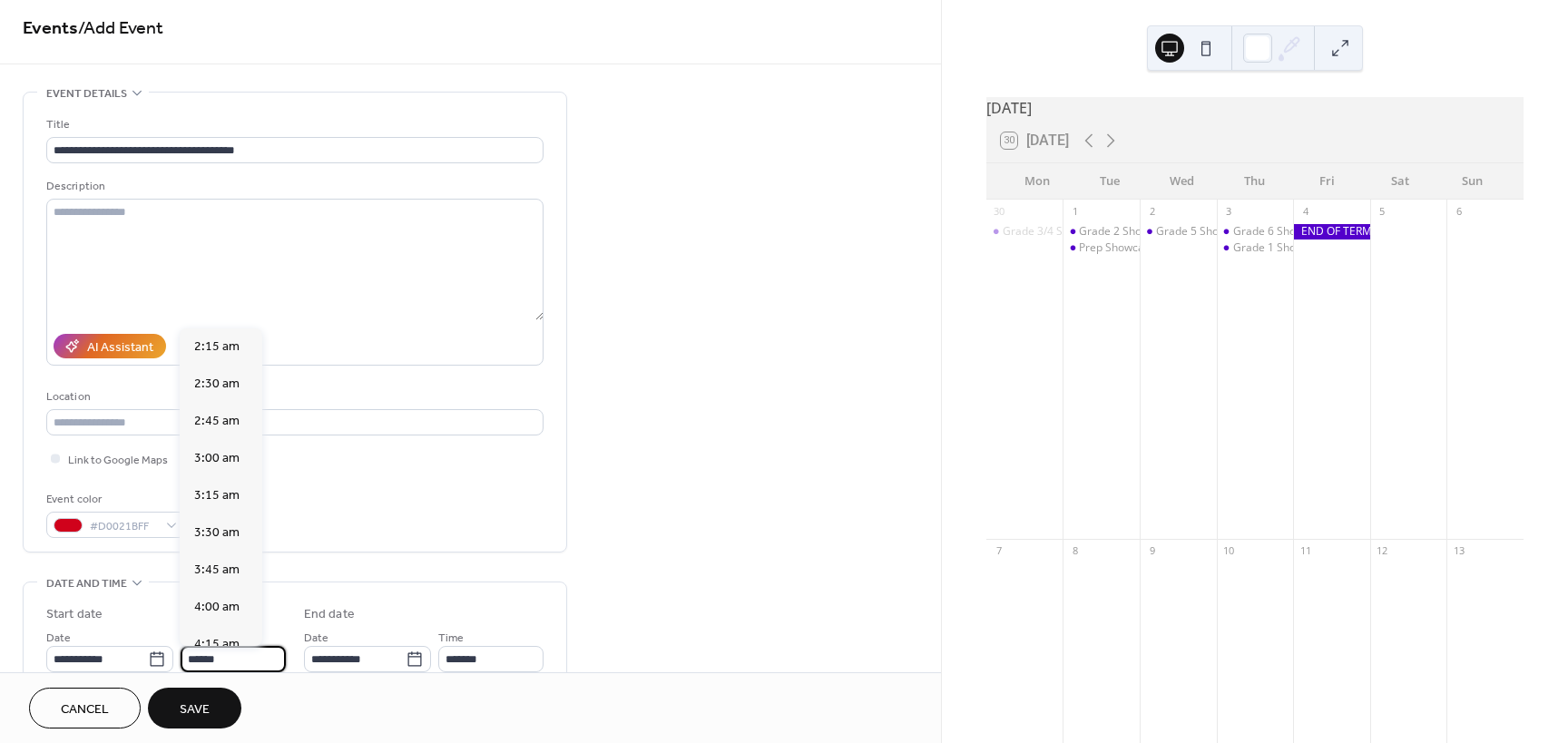 scroll, scrollTop: 2120, scrollLeft: 0, axis: vertical 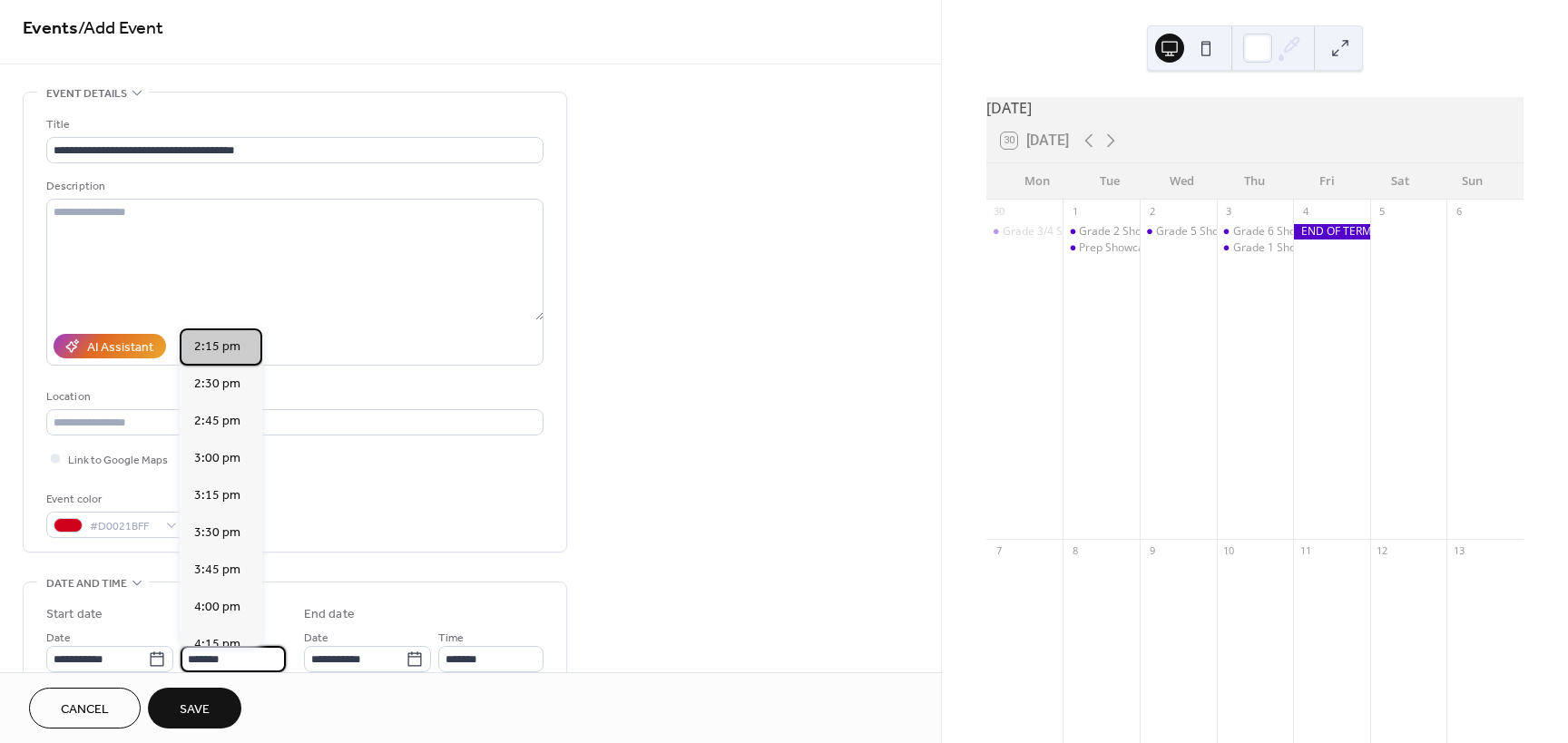click on "2:15 pm" at bounding box center (217, 347) 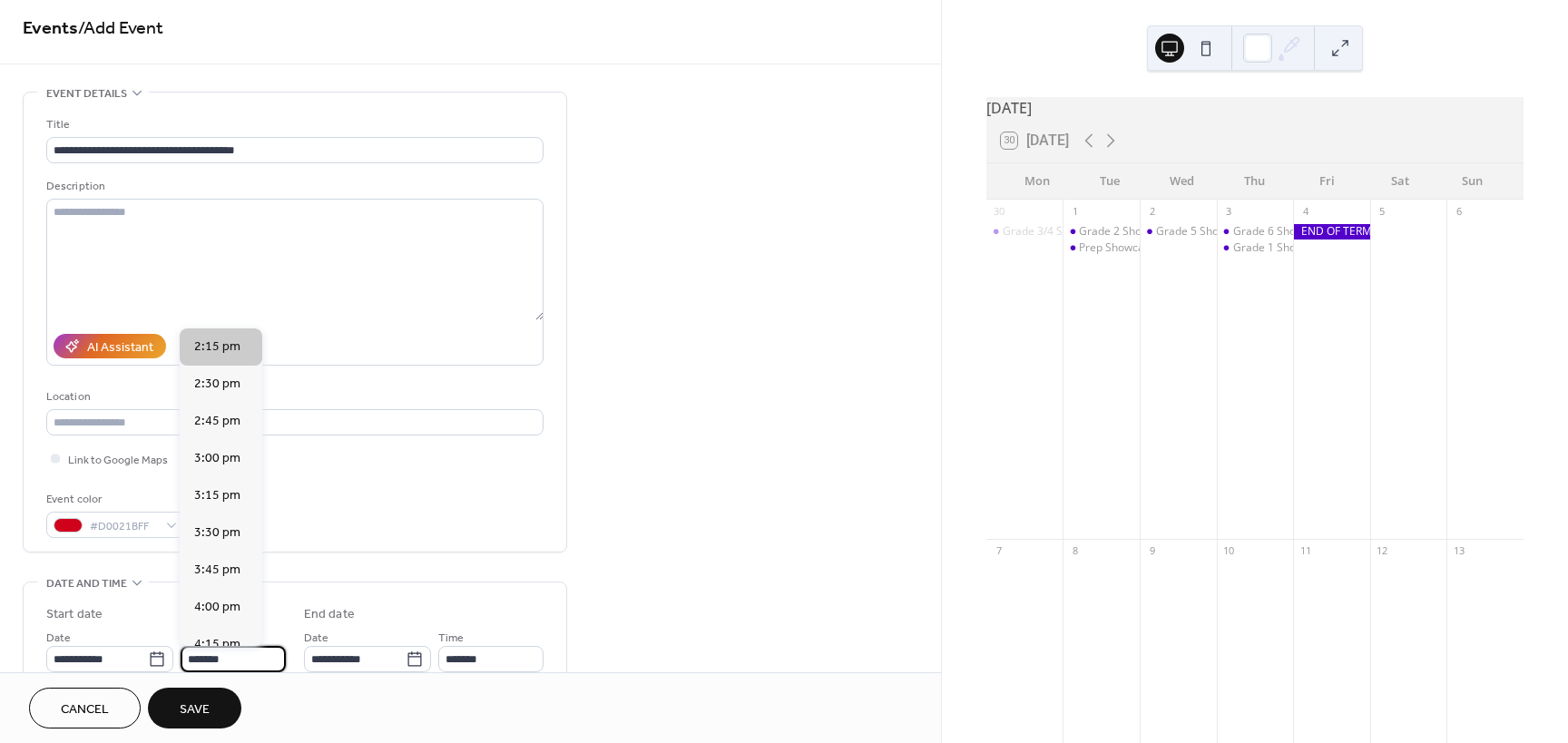 type on "*******" 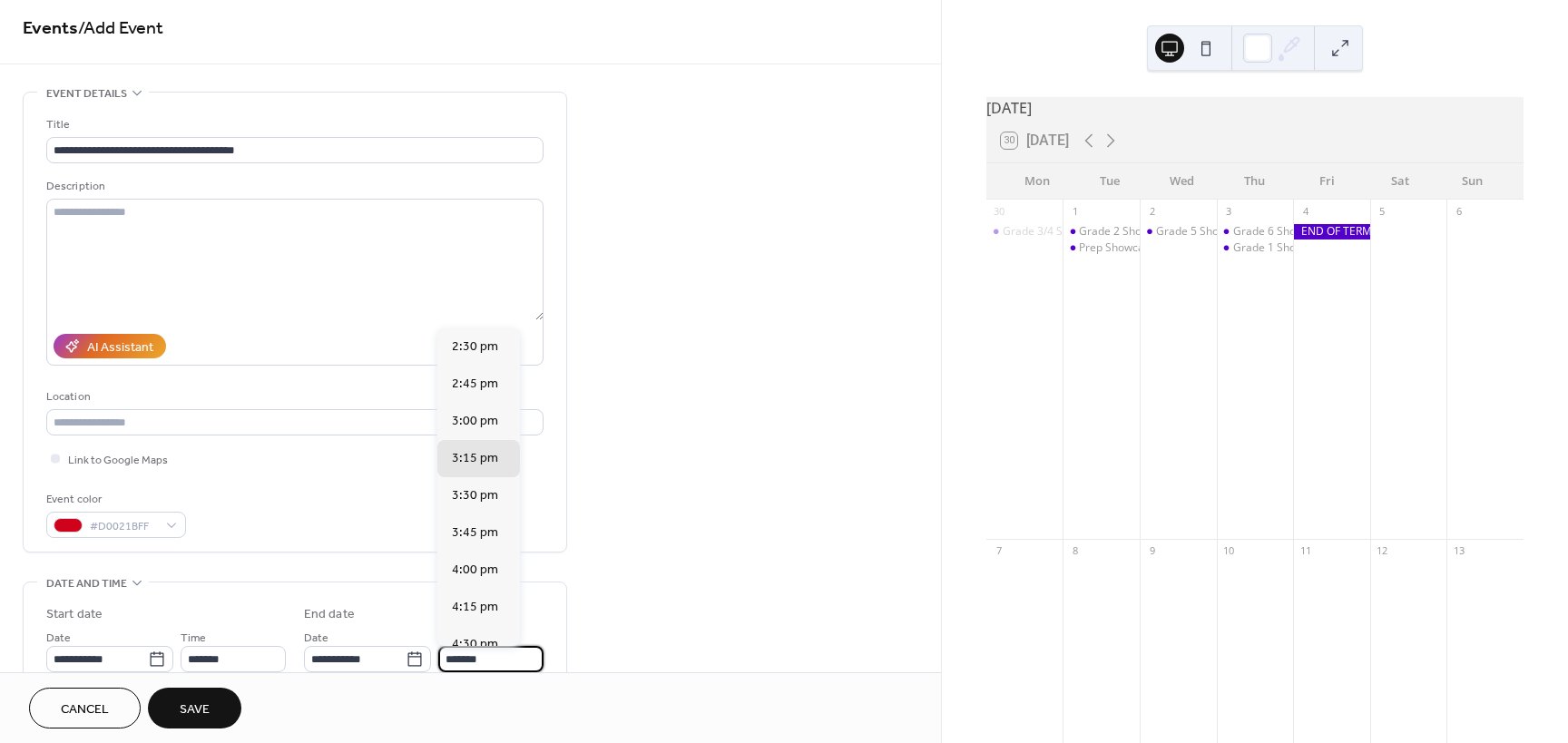 click on "*******" at bounding box center (491, 659) 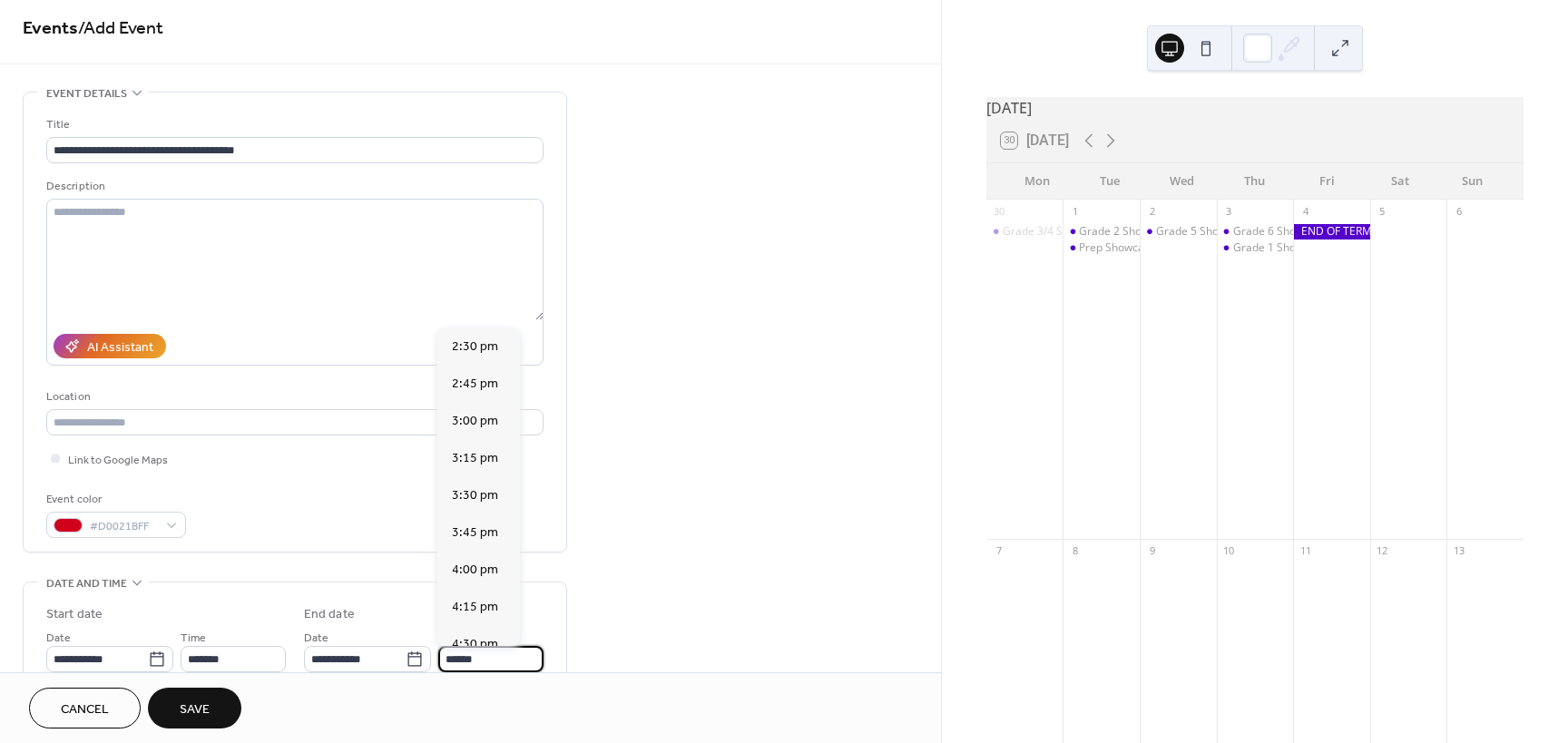 type on "*******" 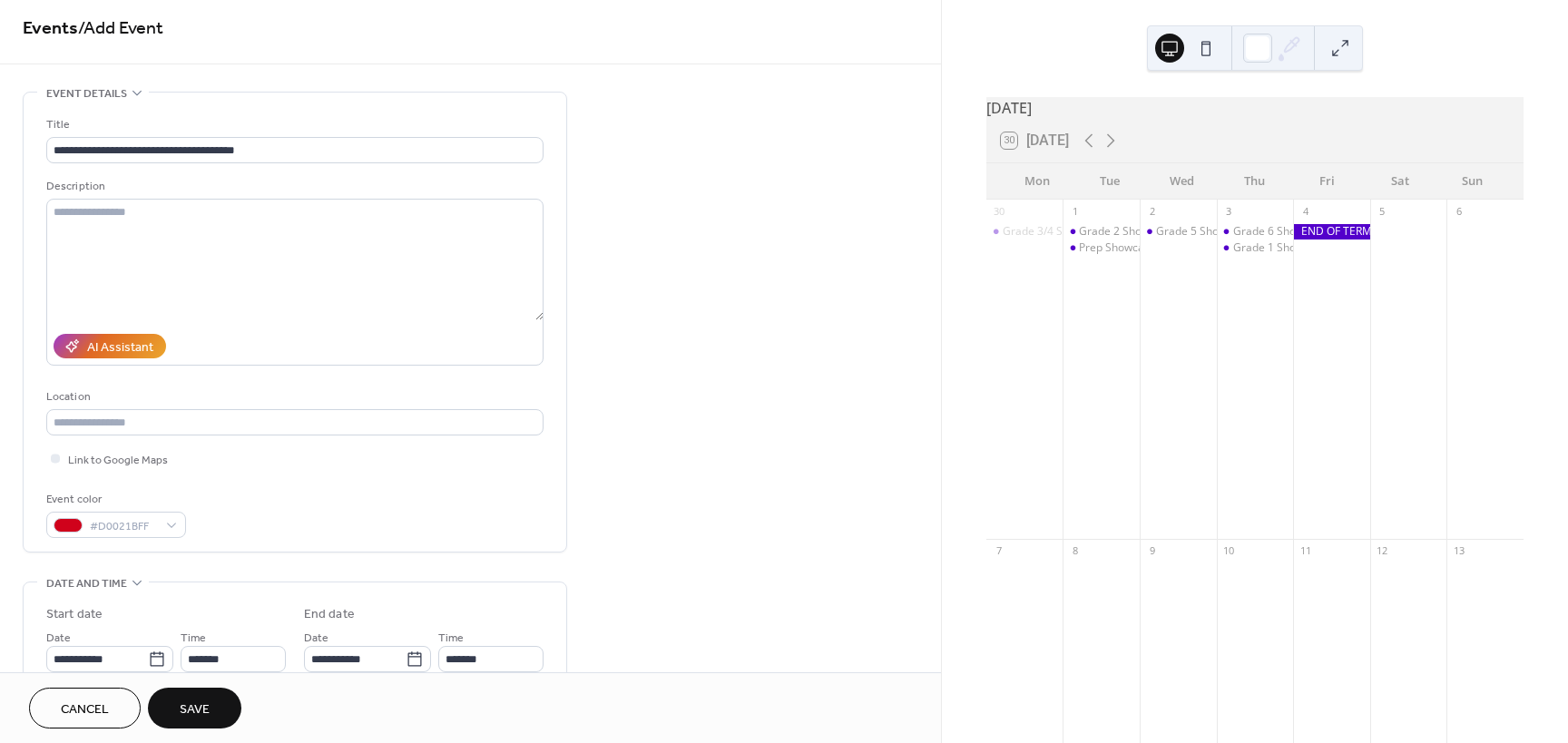 click on "**********" at bounding box center [470, 644] 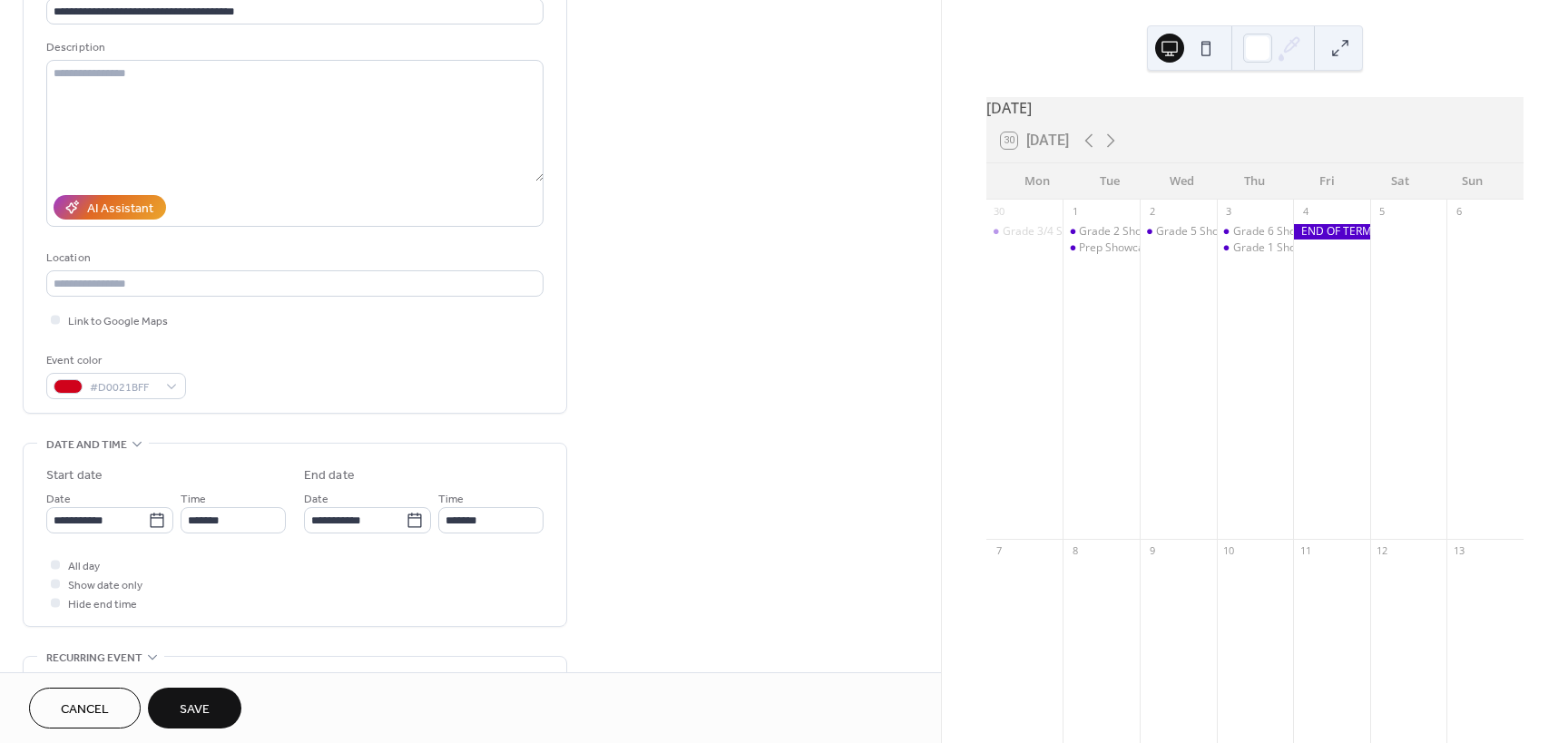 scroll, scrollTop: 191, scrollLeft: 0, axis: vertical 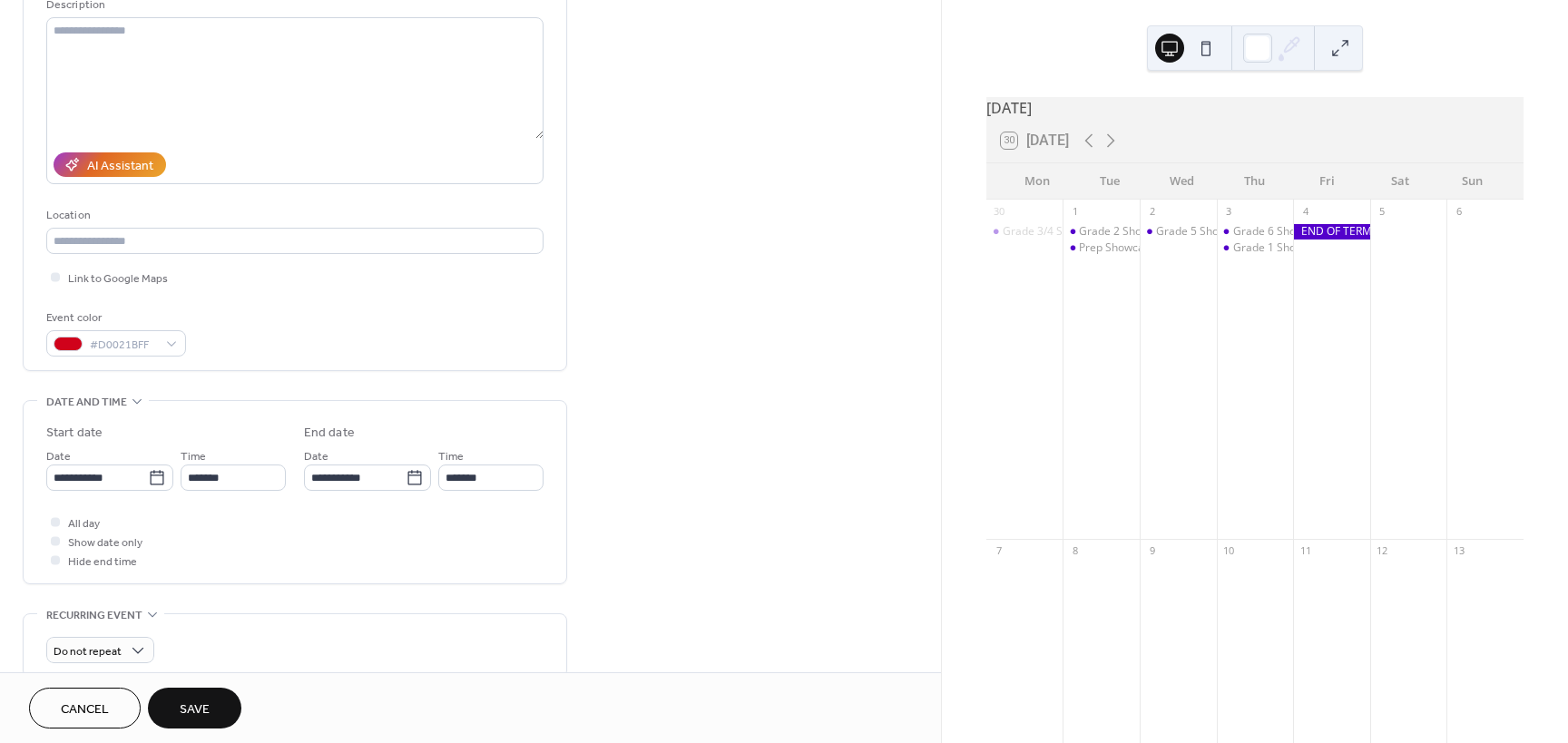 click on "Save" at bounding box center (194, 709) 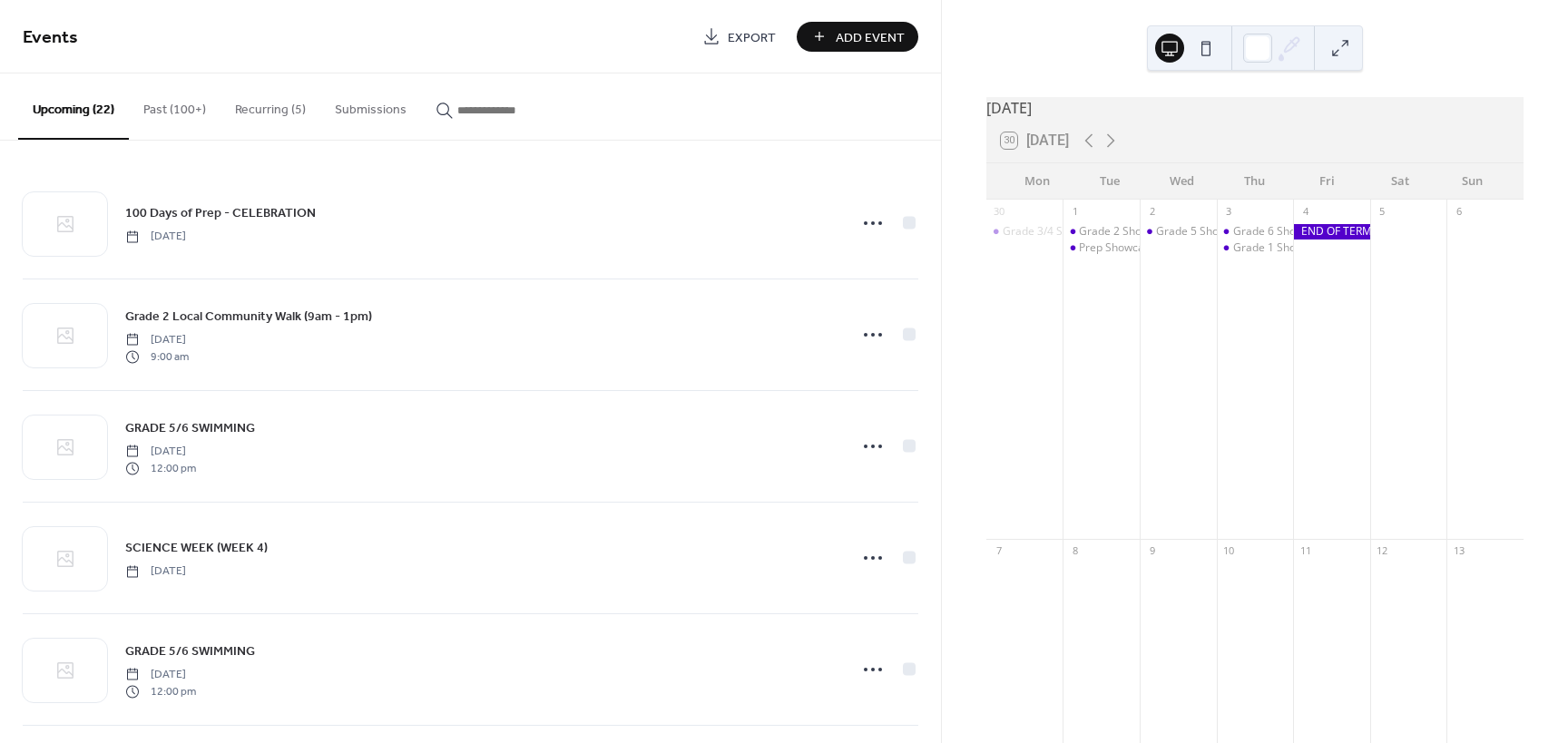 click on "Add Event" at bounding box center [870, 37] 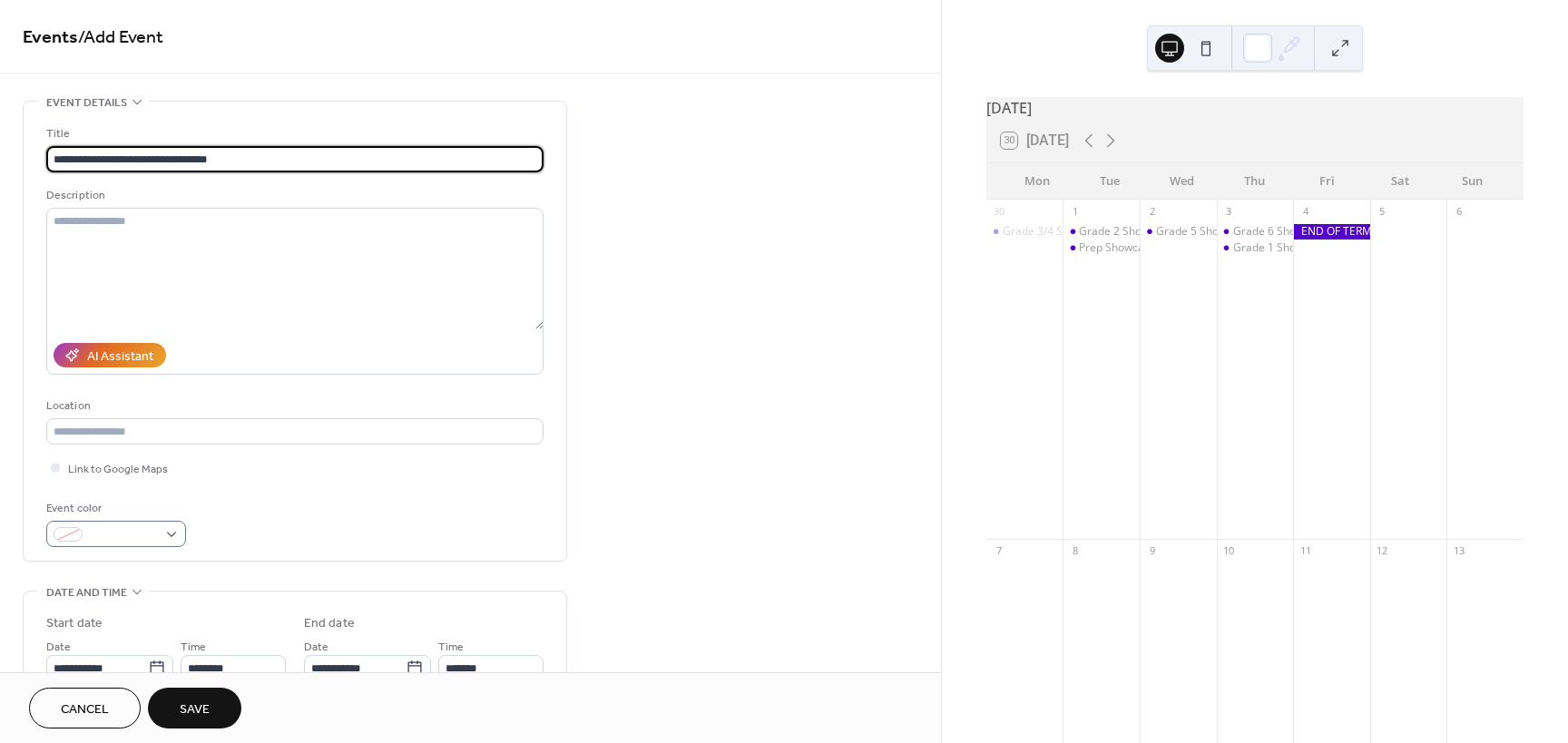 type on "**********" 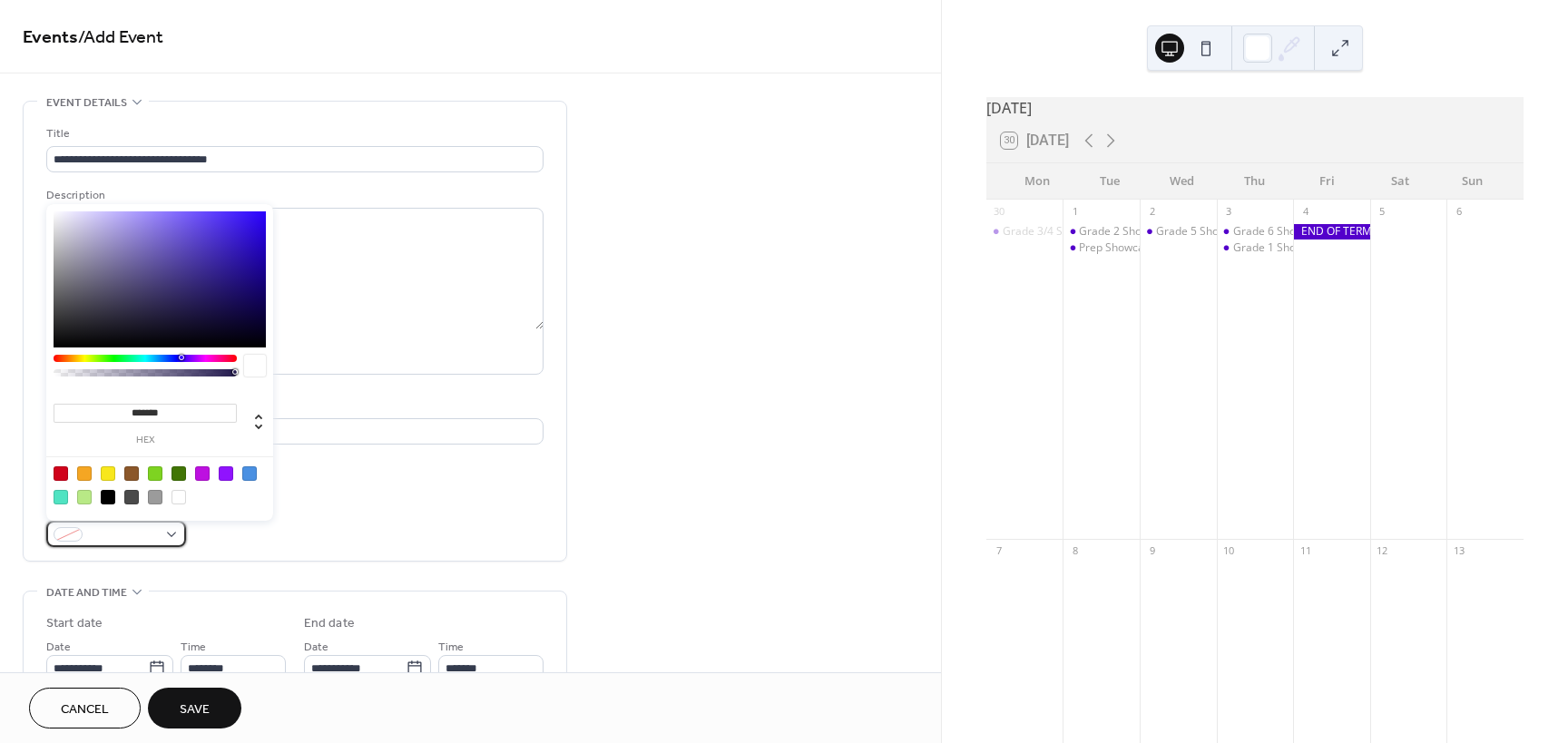 click at bounding box center [116, 533] 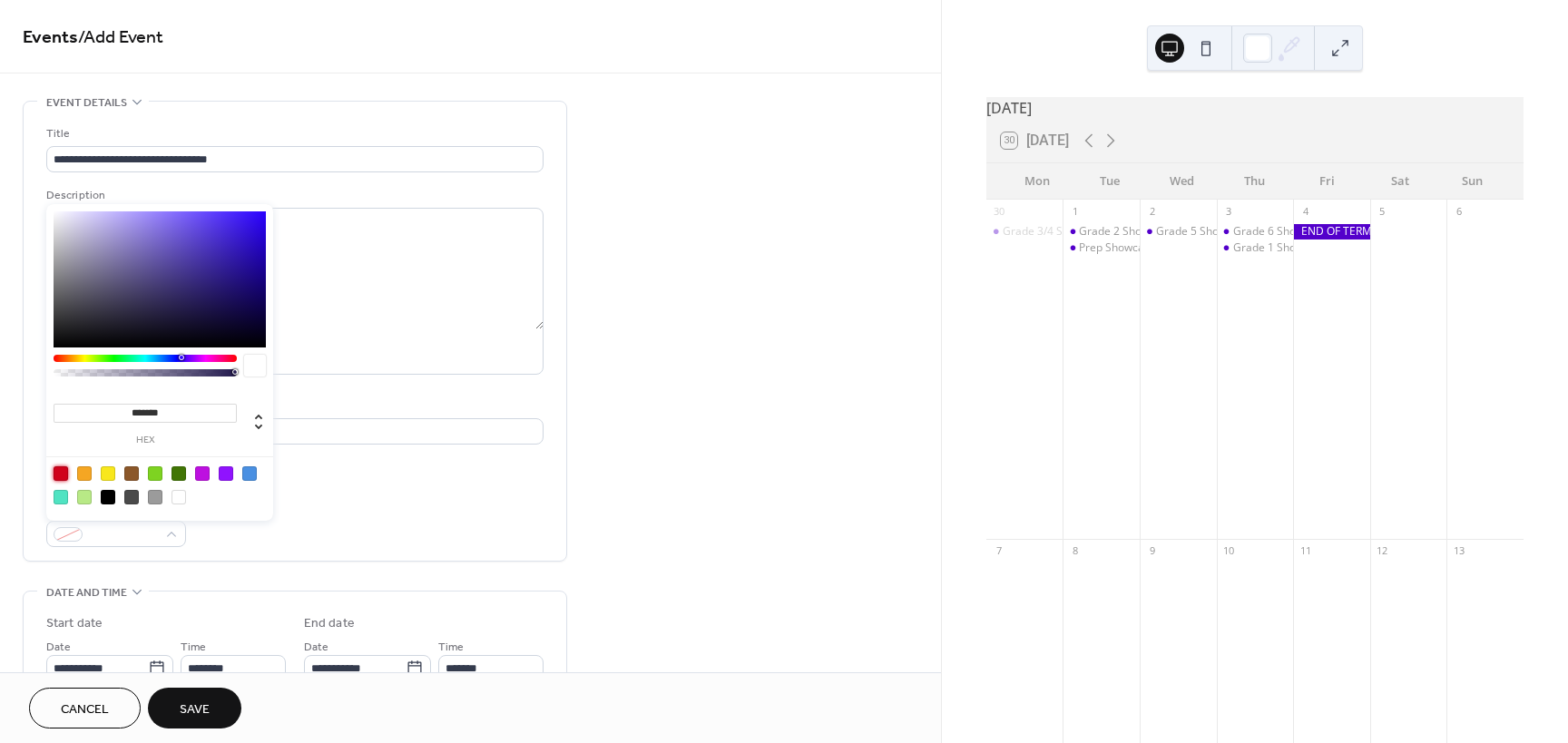 click at bounding box center [61, 474] 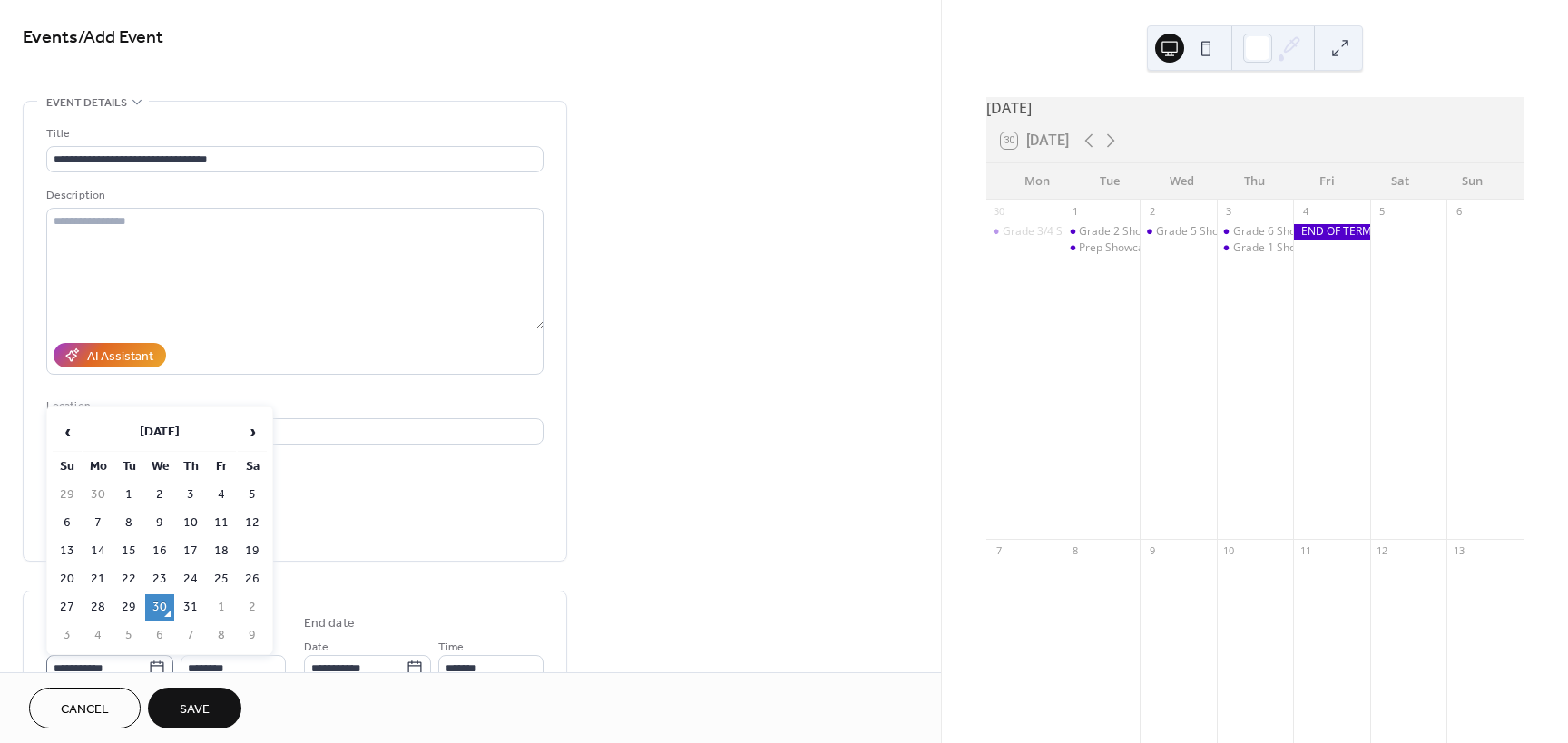 click 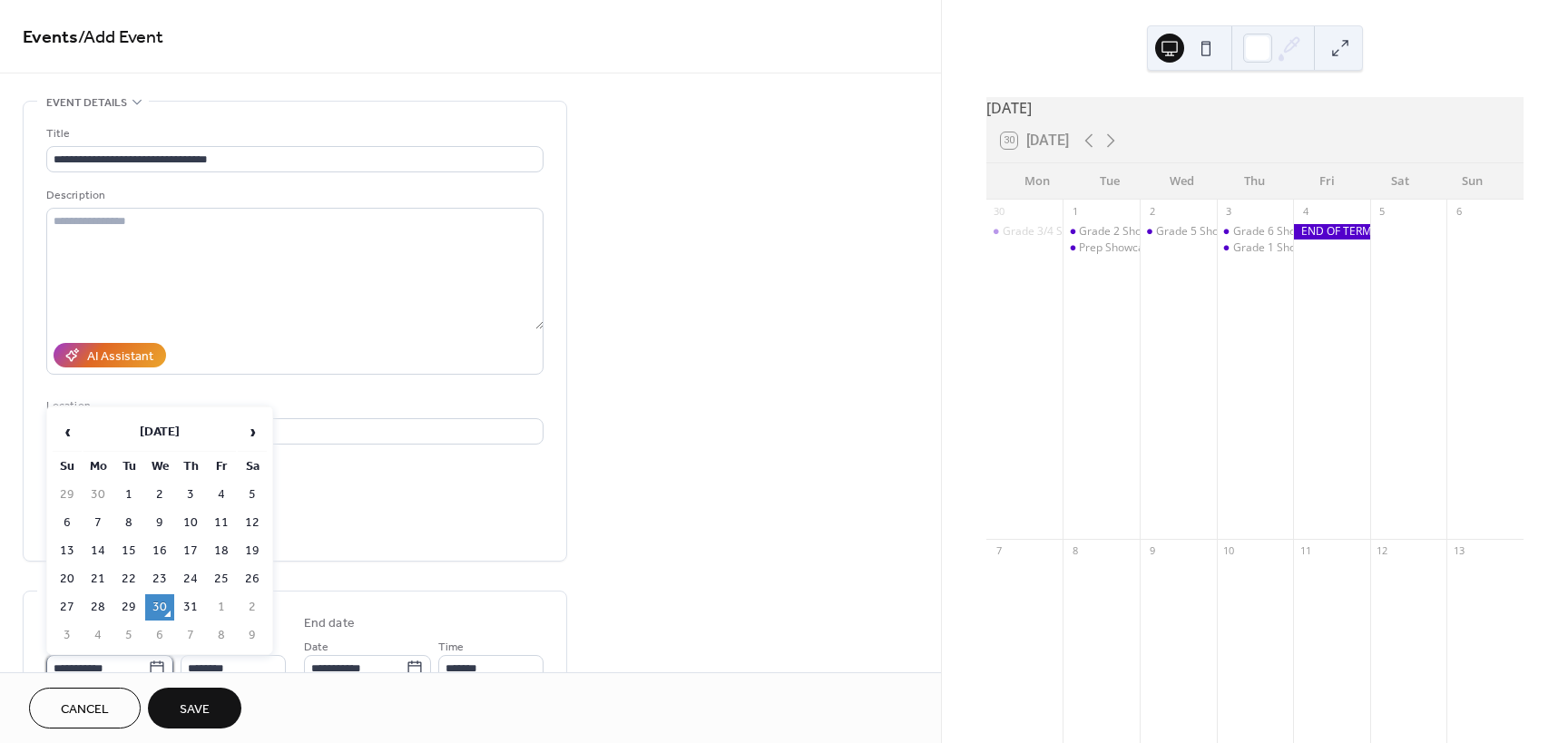 click on "**********" at bounding box center (97, 668) 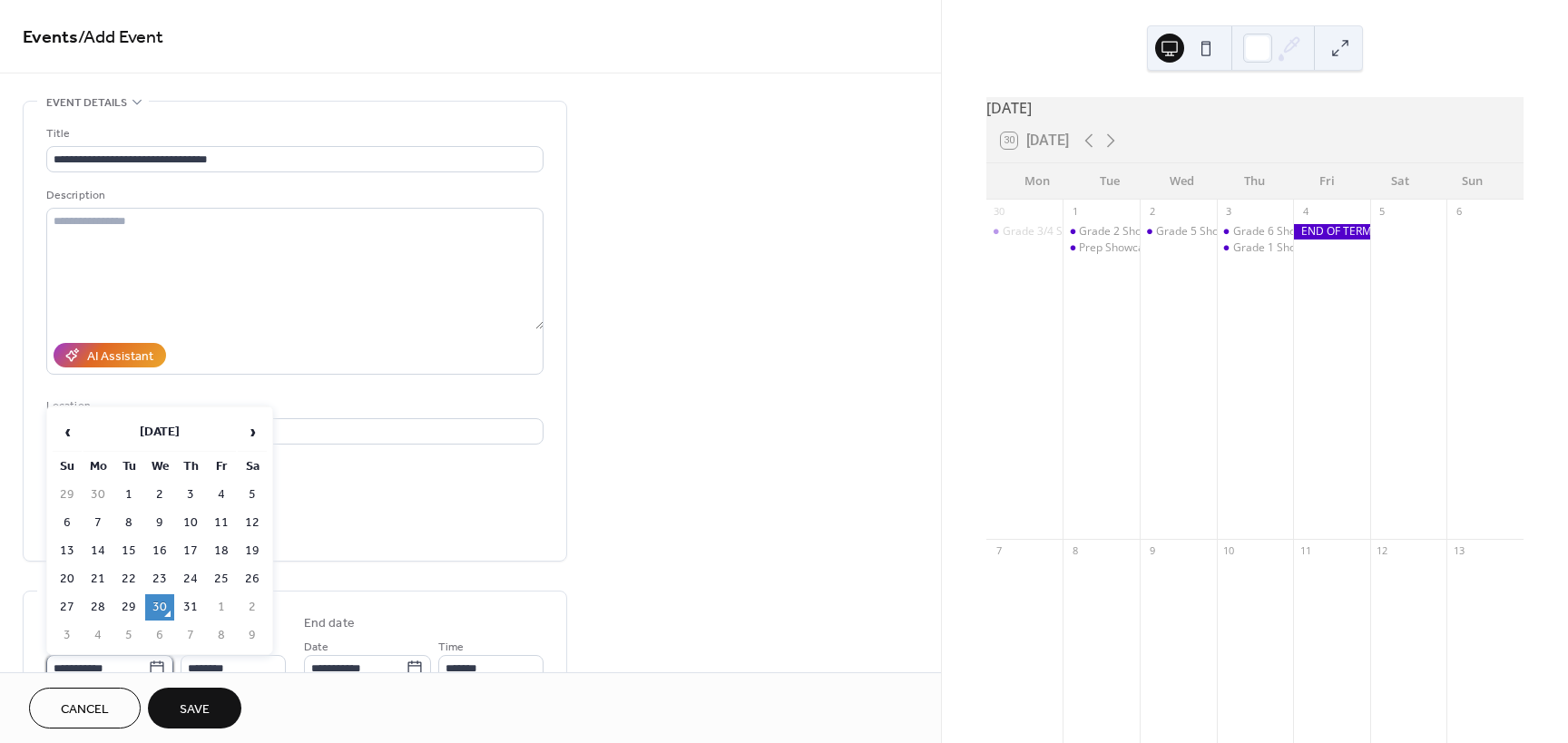scroll, scrollTop: 9, scrollLeft: 0, axis: vertical 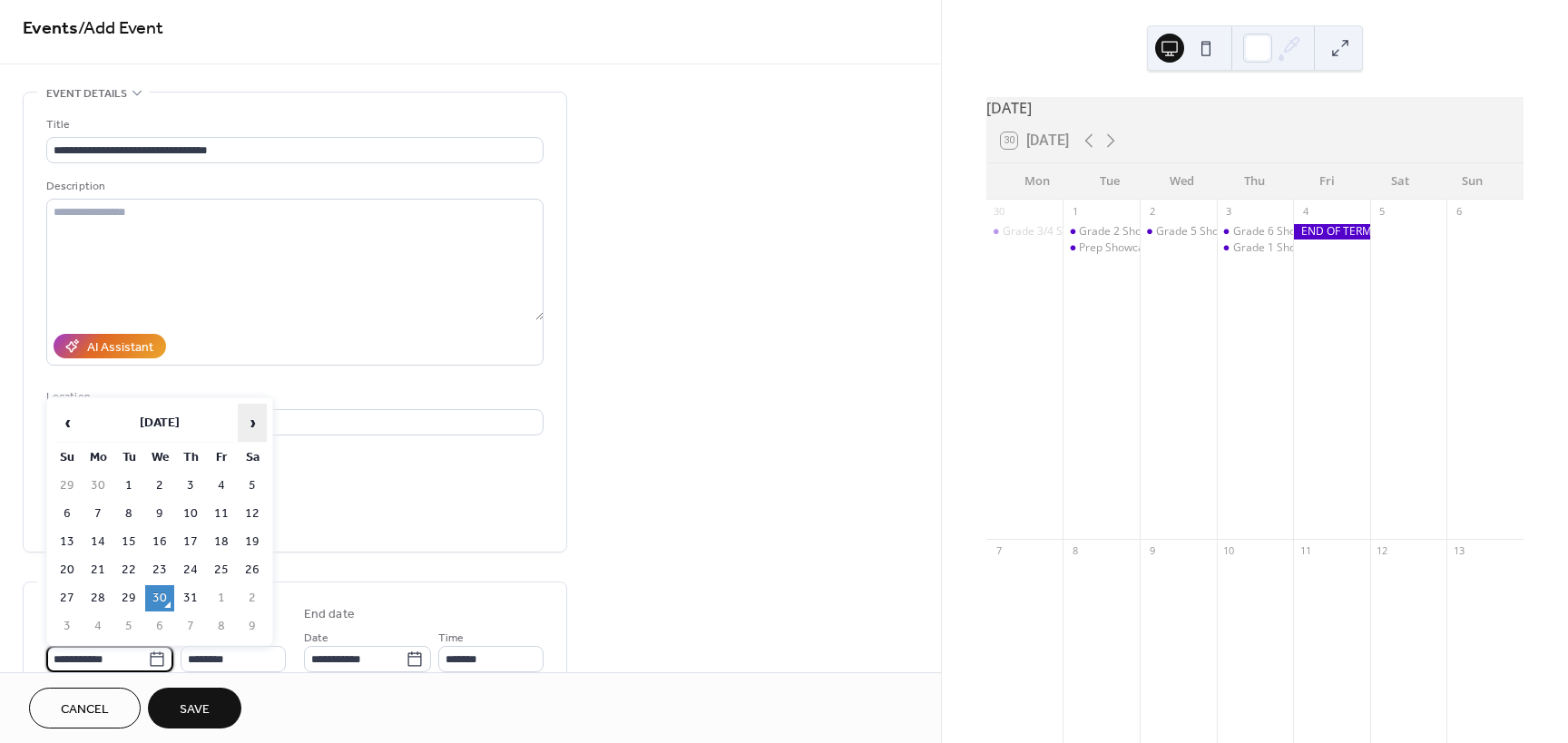 click on "›" at bounding box center [252, 423] 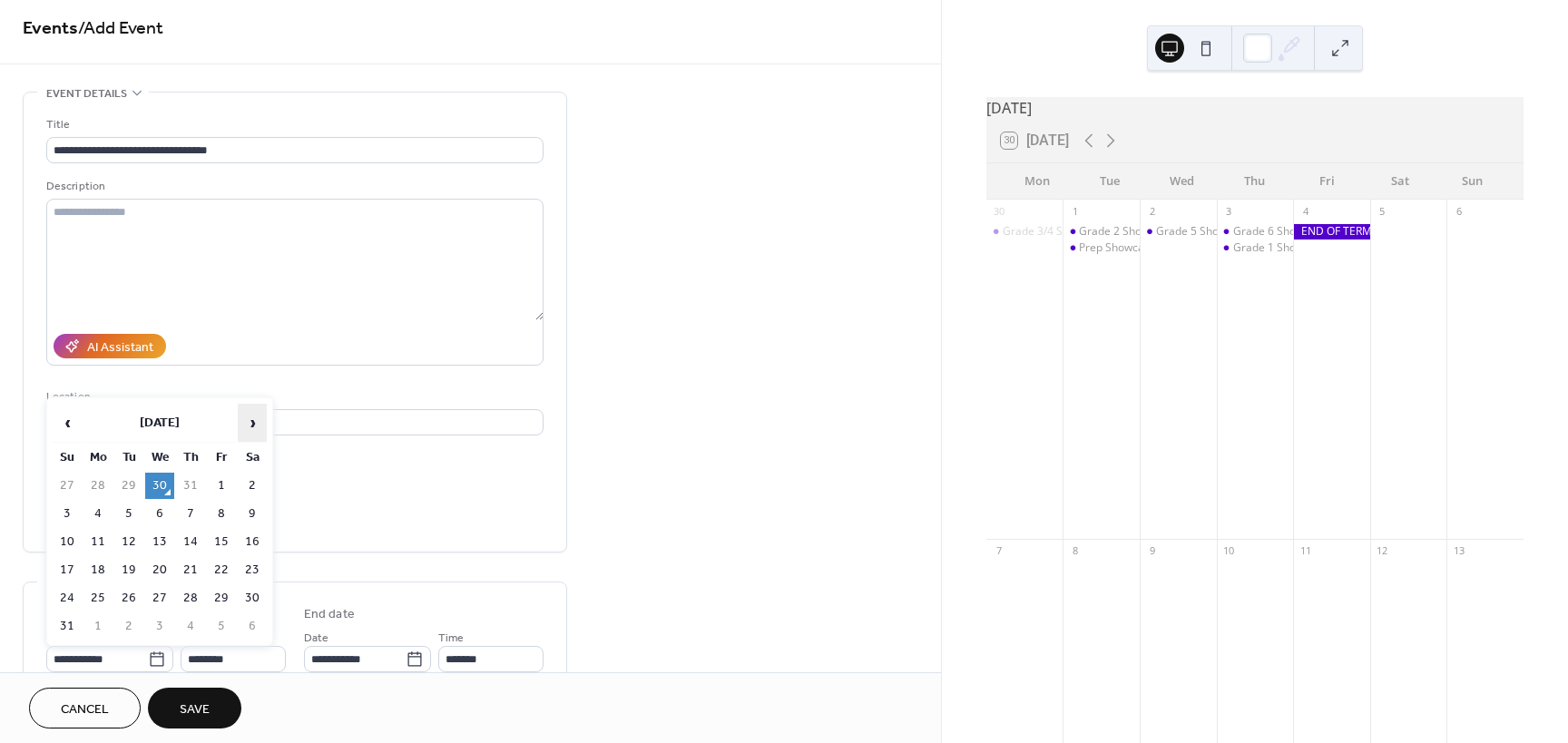 click on "›" at bounding box center [252, 423] 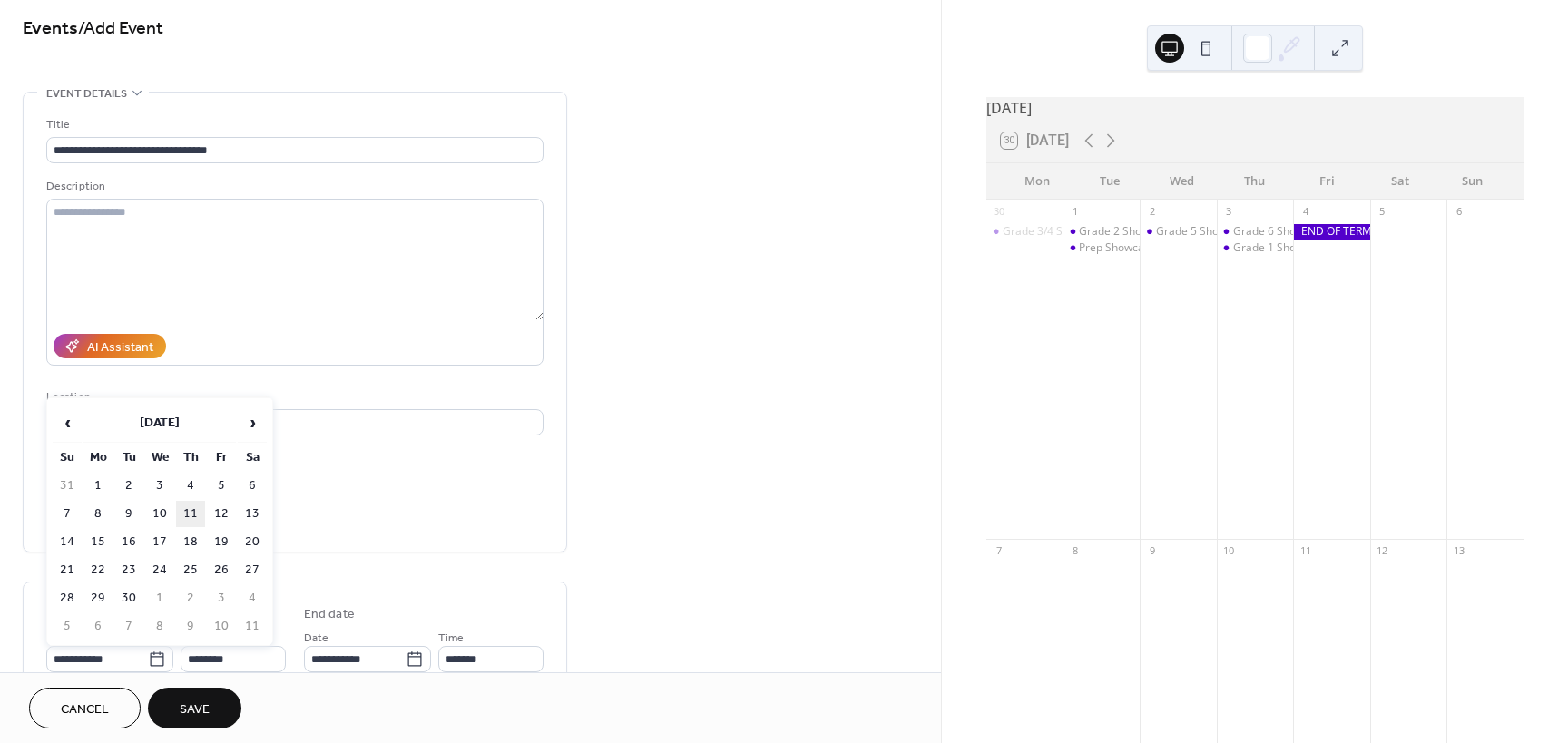 click on "11" at bounding box center [191, 513] 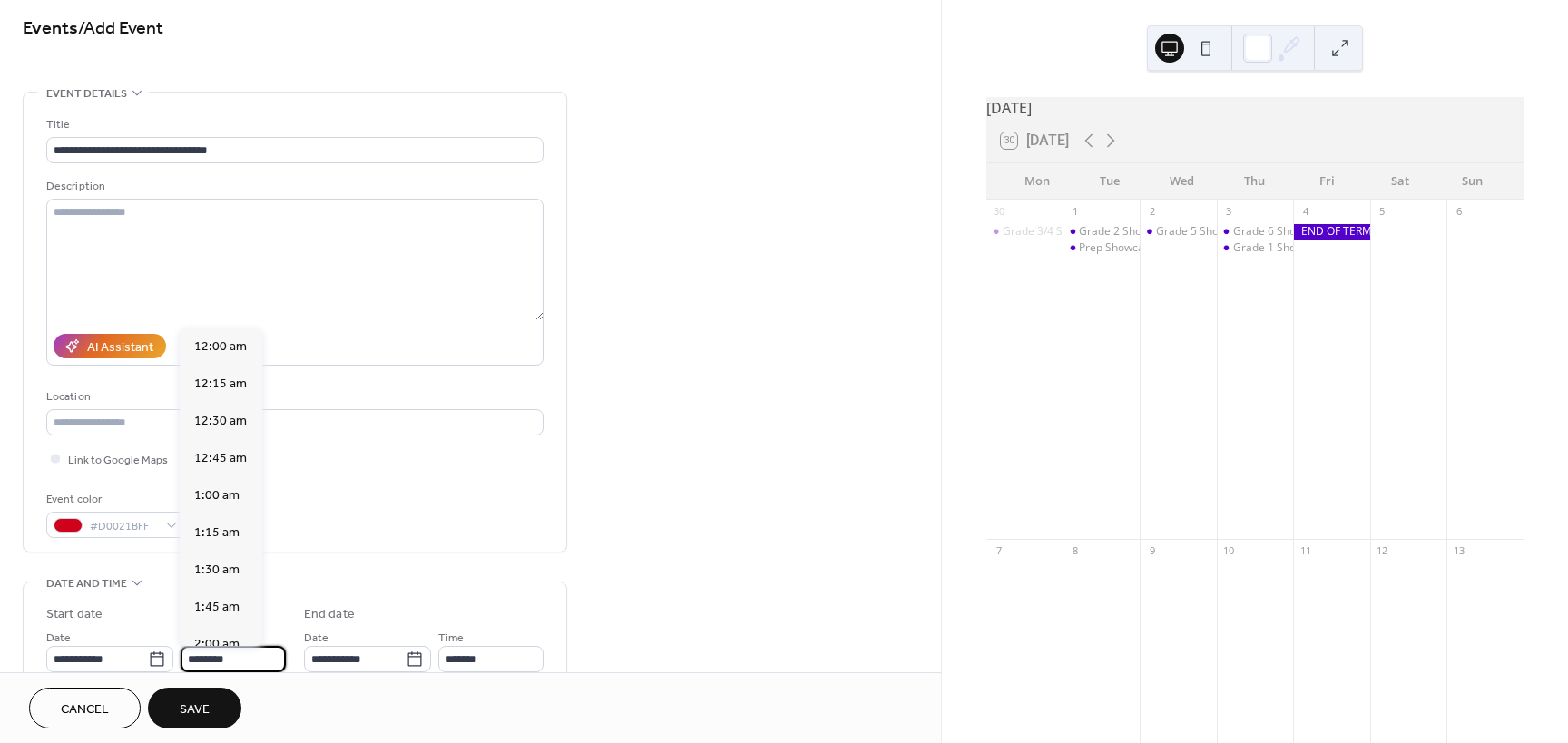 scroll, scrollTop: 1785, scrollLeft: 0, axis: vertical 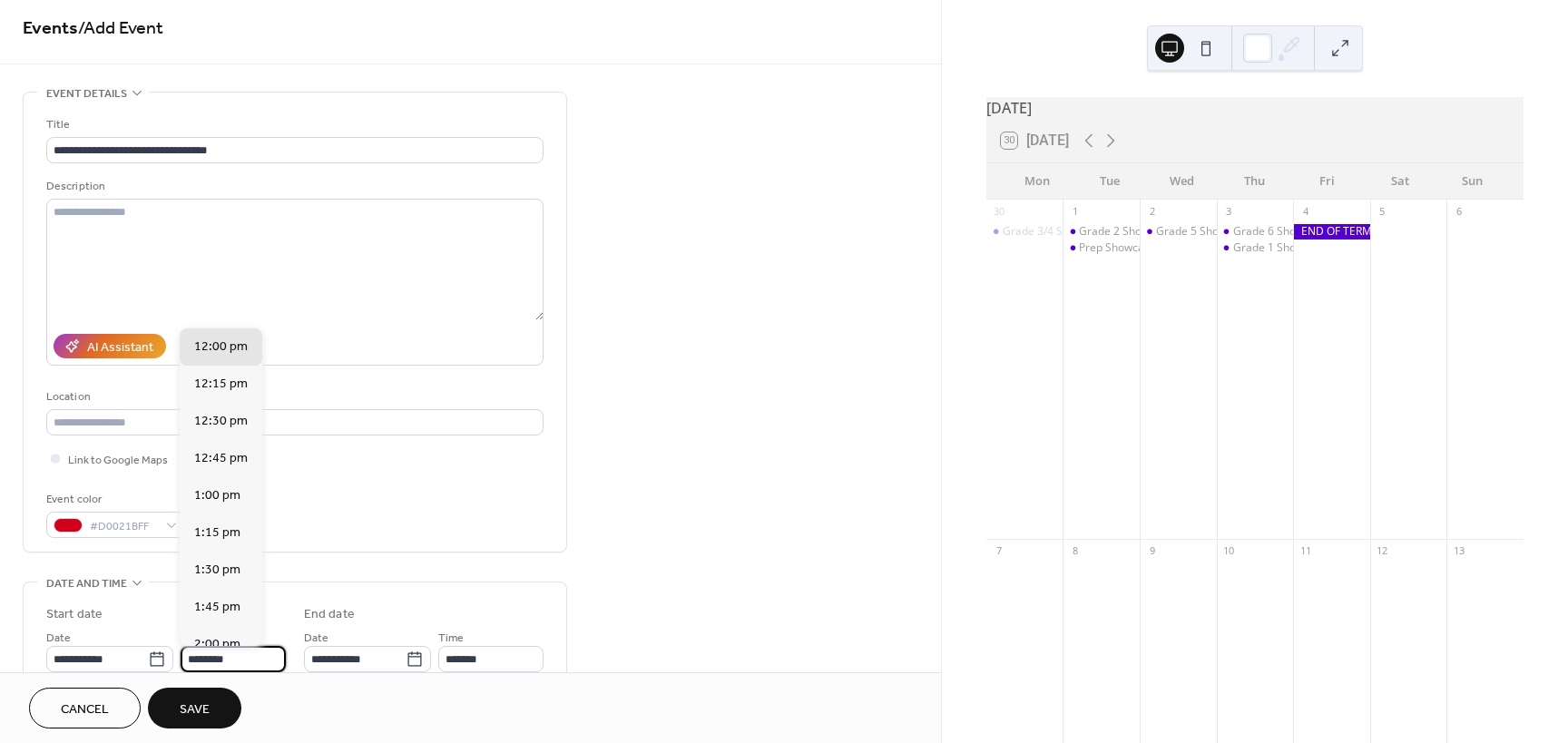 drag, startPoint x: 198, startPoint y: 658, endPoint x: 183, endPoint y: 657, distance: 15.0333 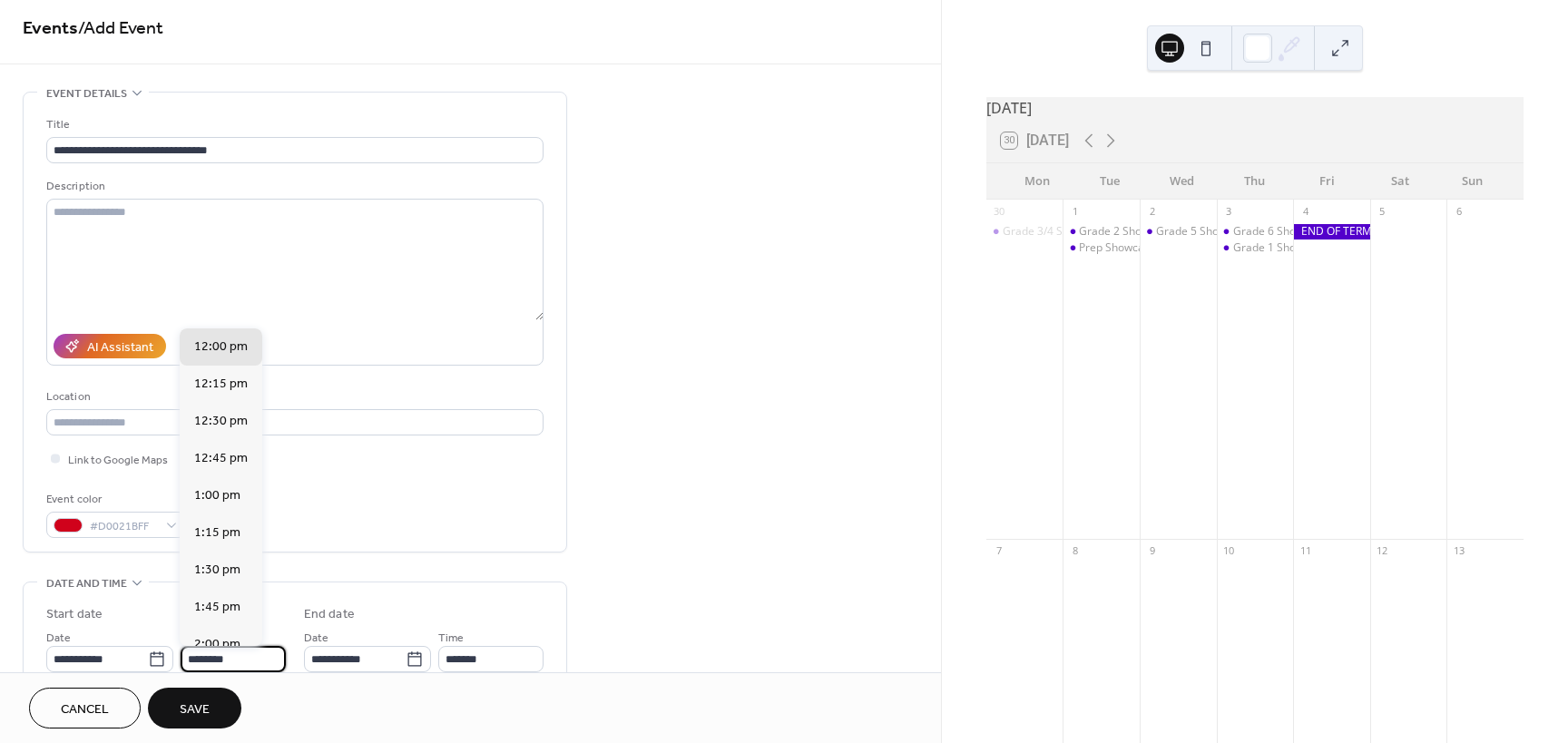 click on "********" at bounding box center (233, 659) 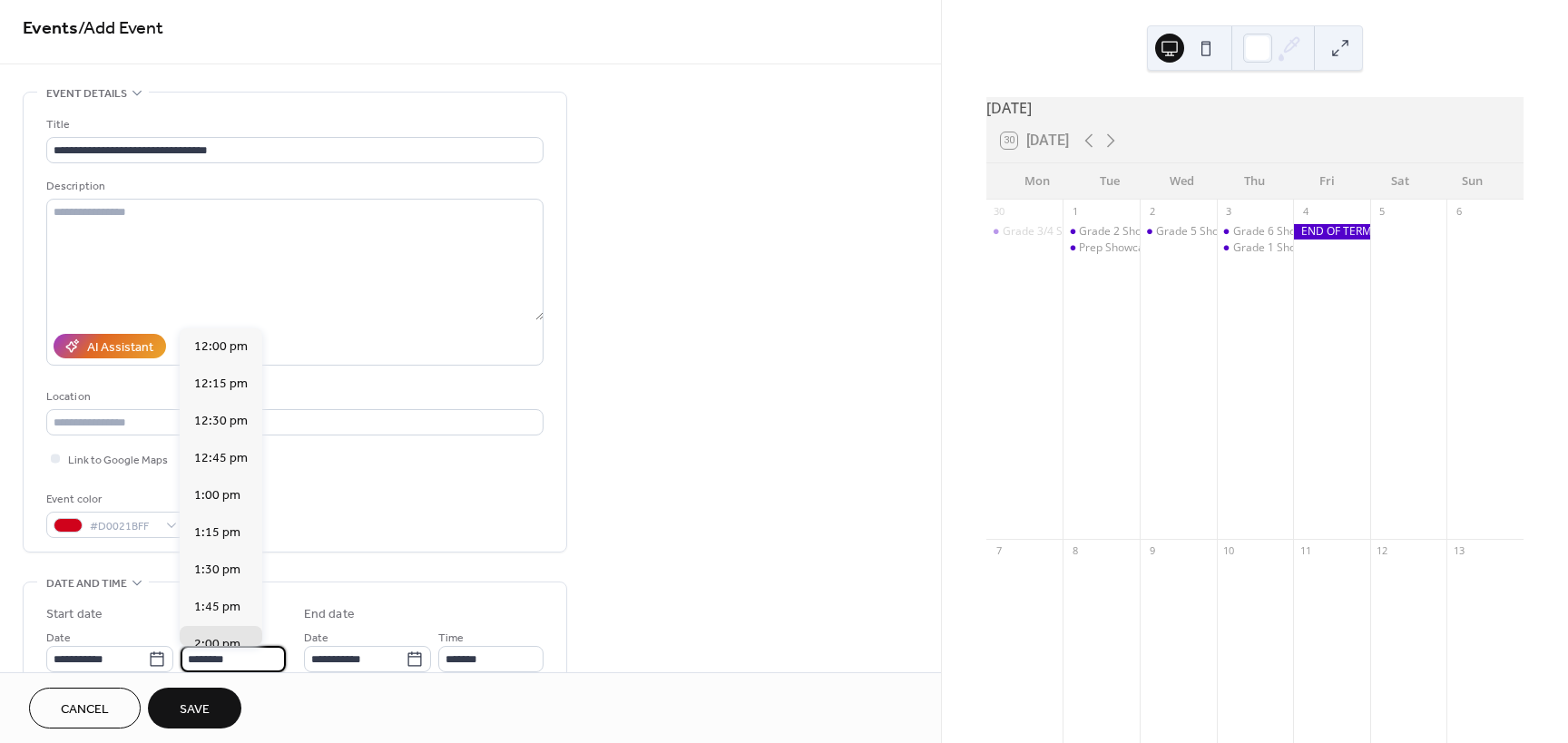 scroll, scrollTop: 2083, scrollLeft: 0, axis: vertical 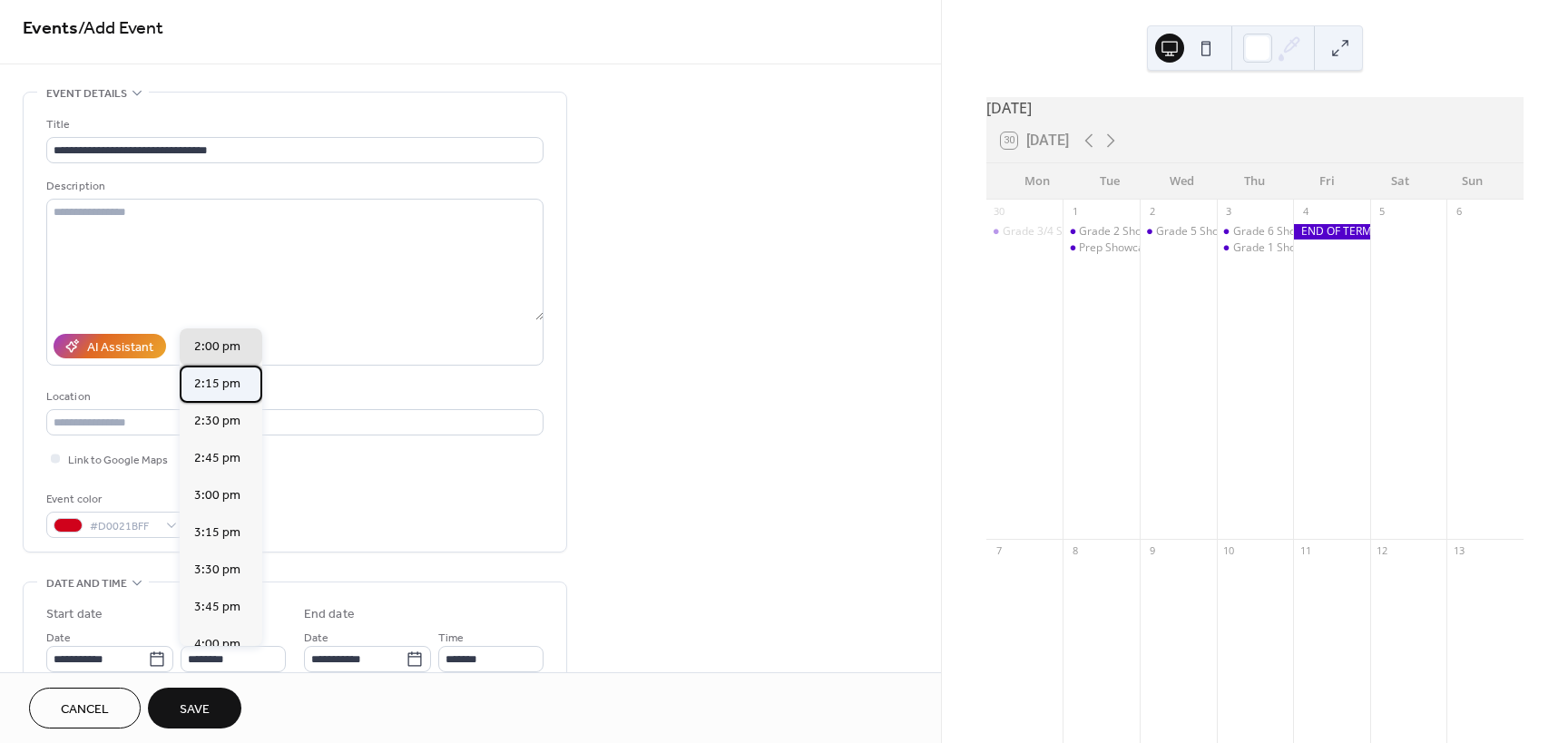 click on "2:15 pm" at bounding box center (217, 384) 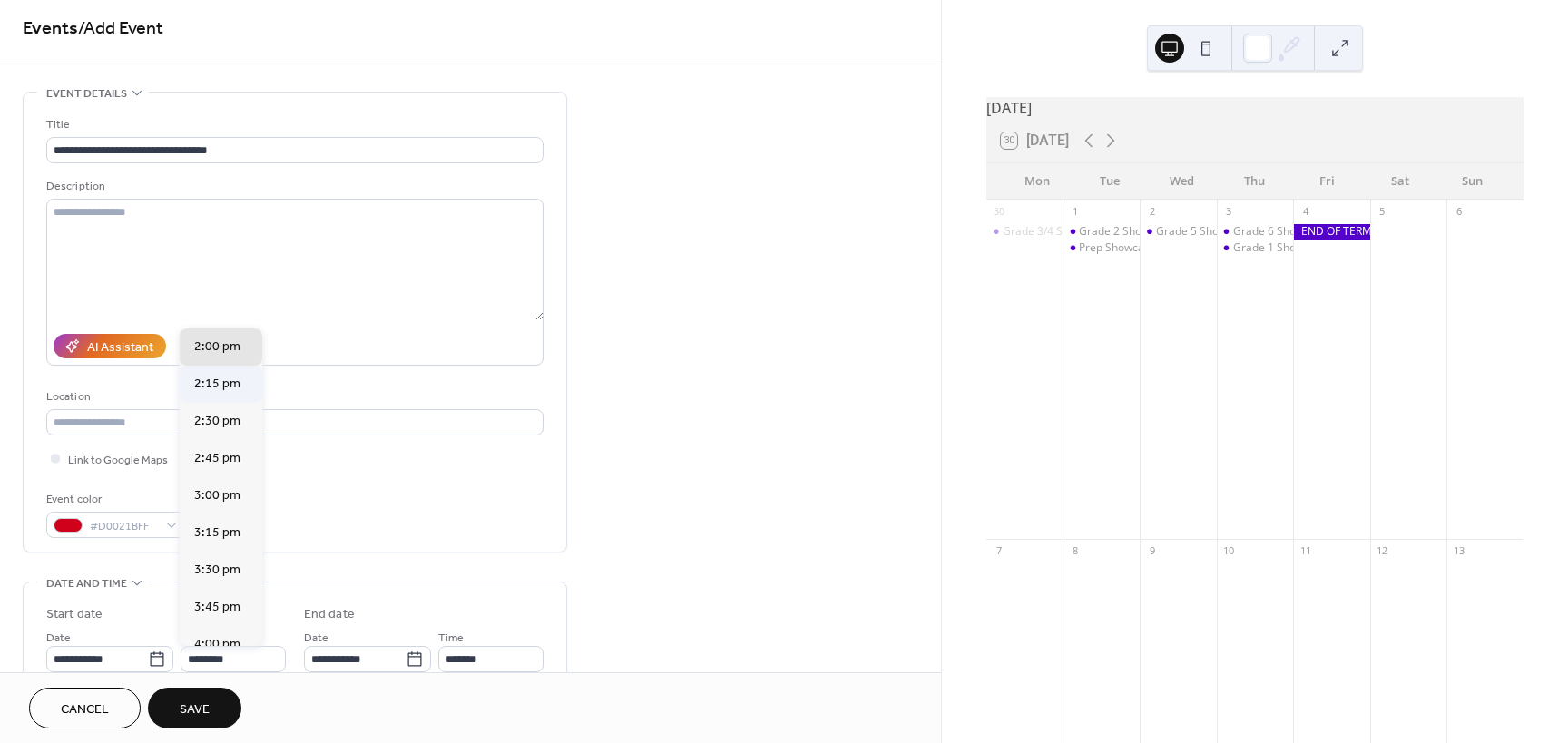 type on "*******" 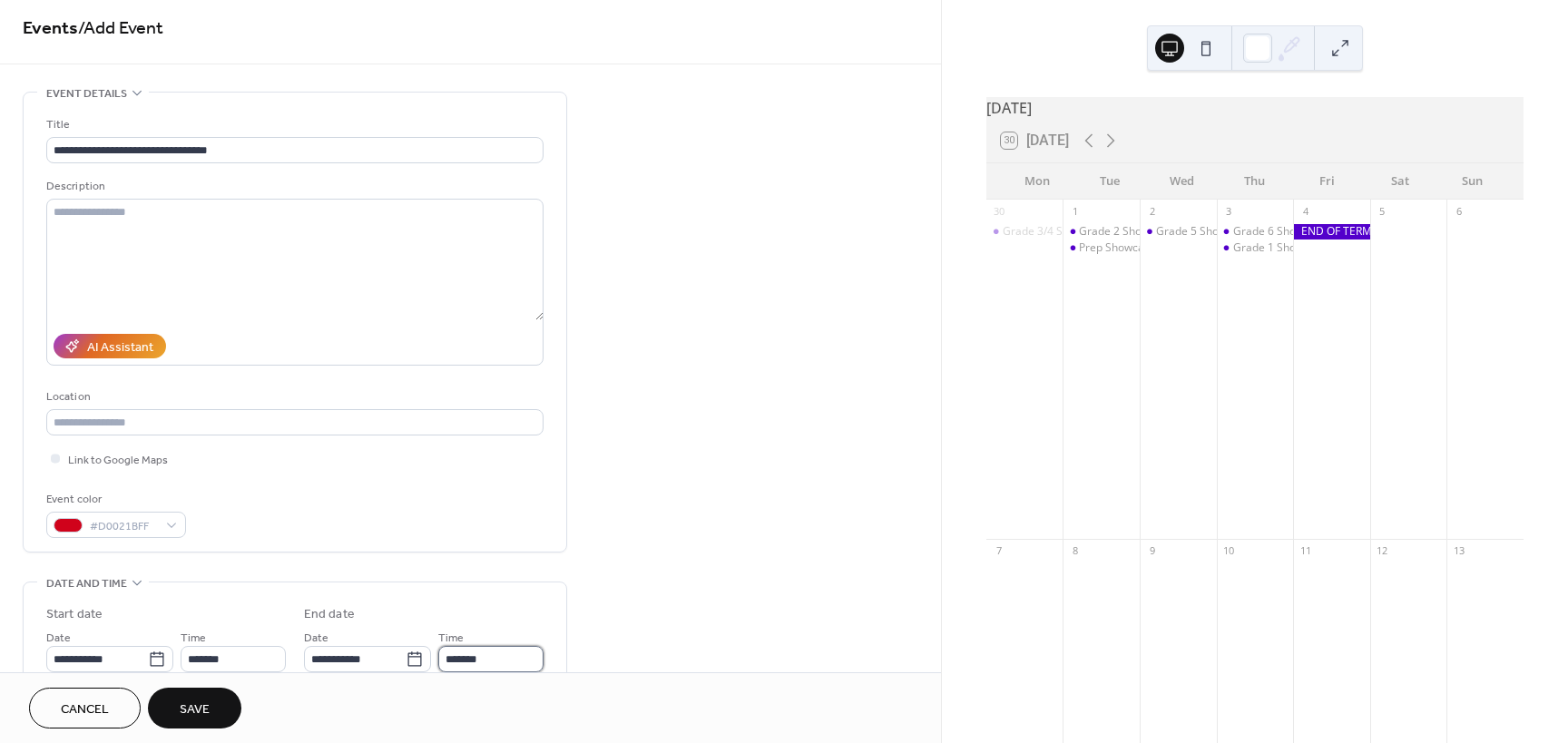 click on "*******" at bounding box center [491, 659] 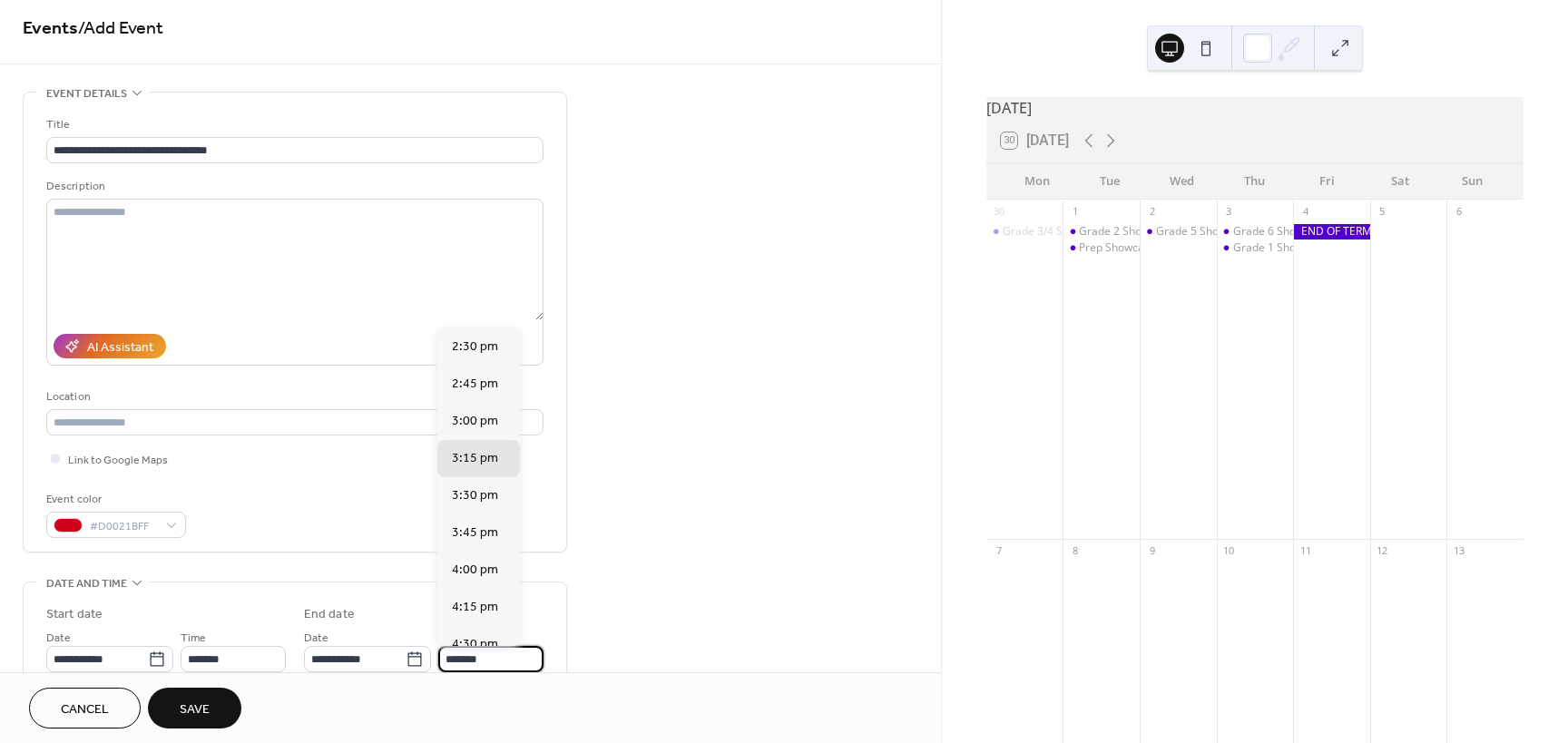 click on "*******" at bounding box center (491, 659) 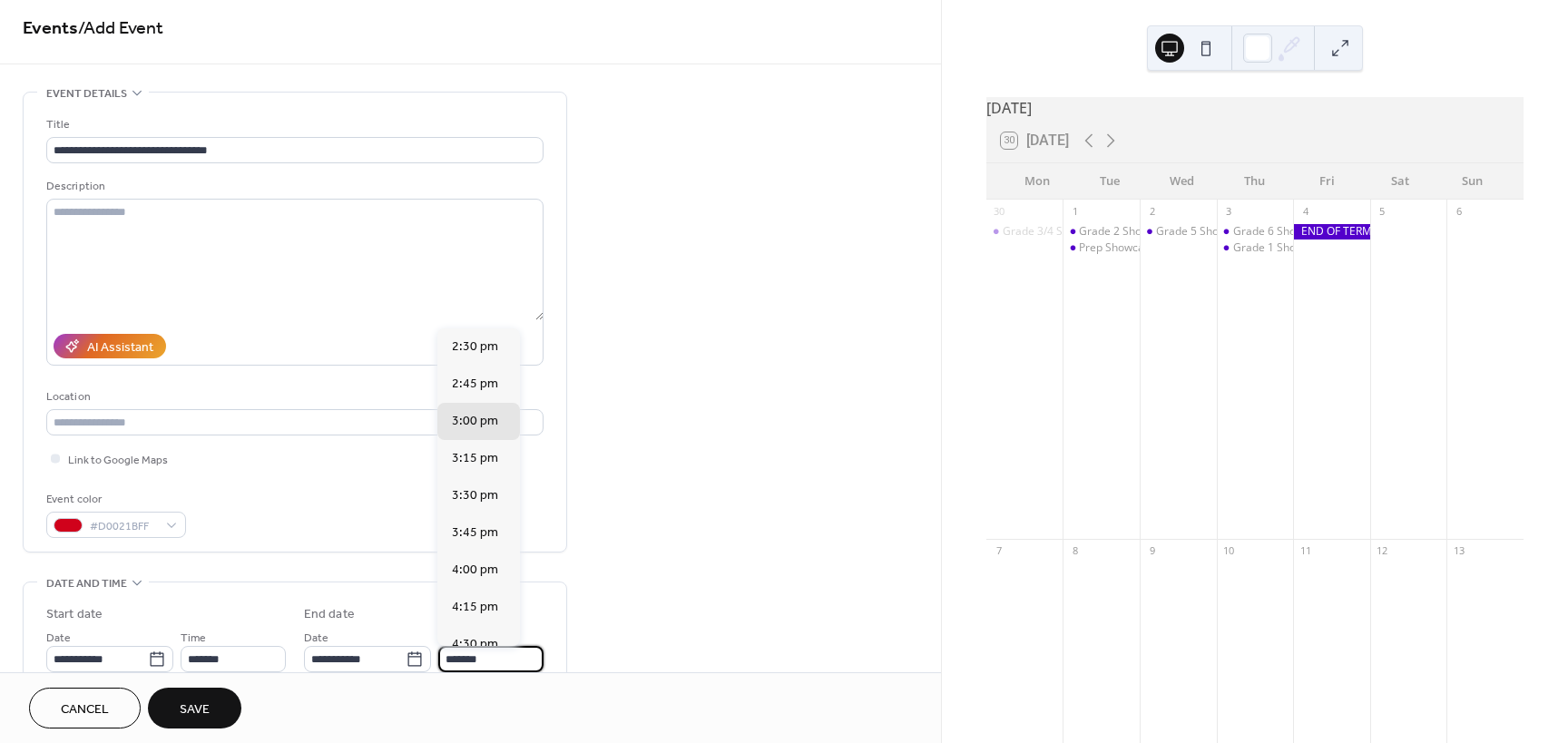 type on "*******" 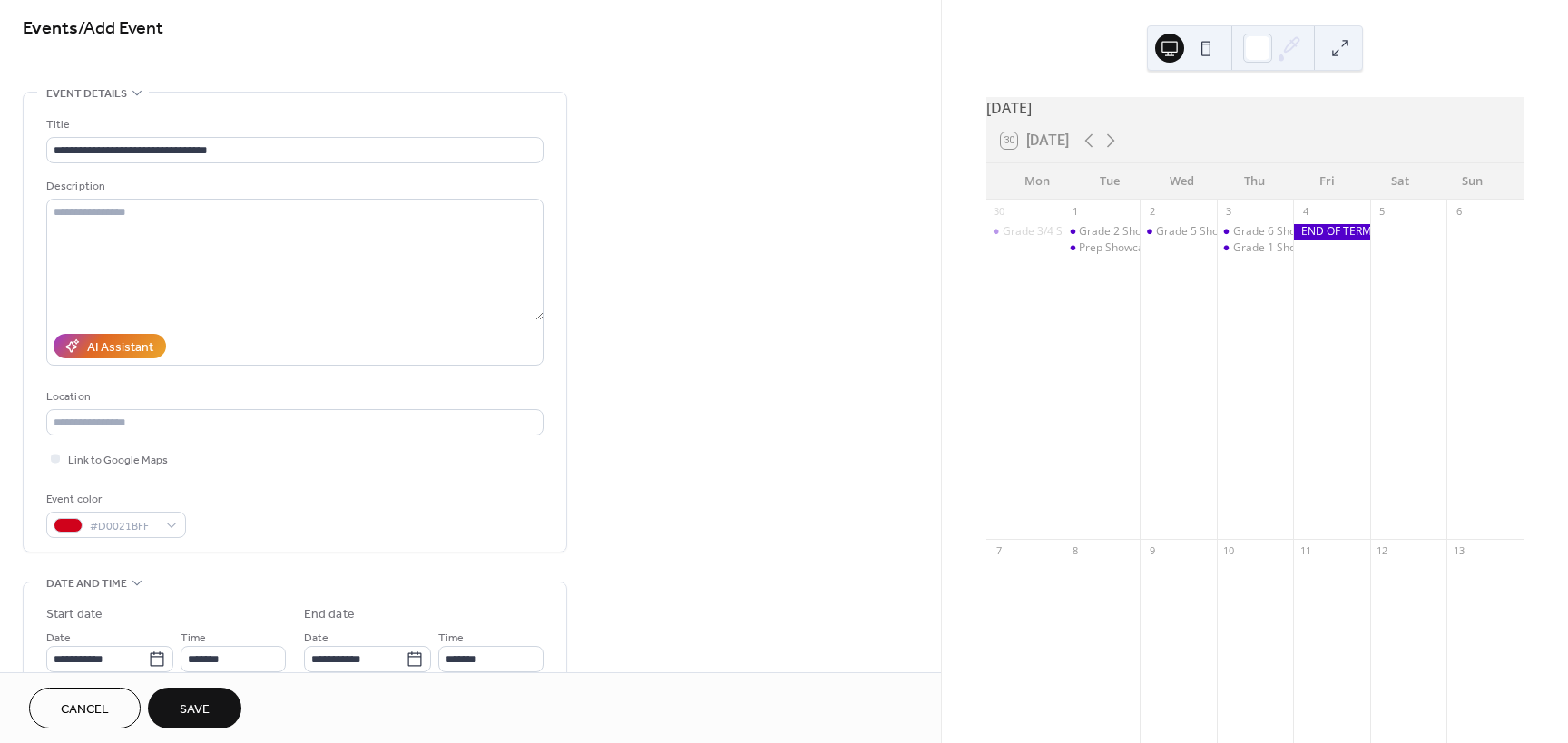 click on "**********" at bounding box center (470, 644) 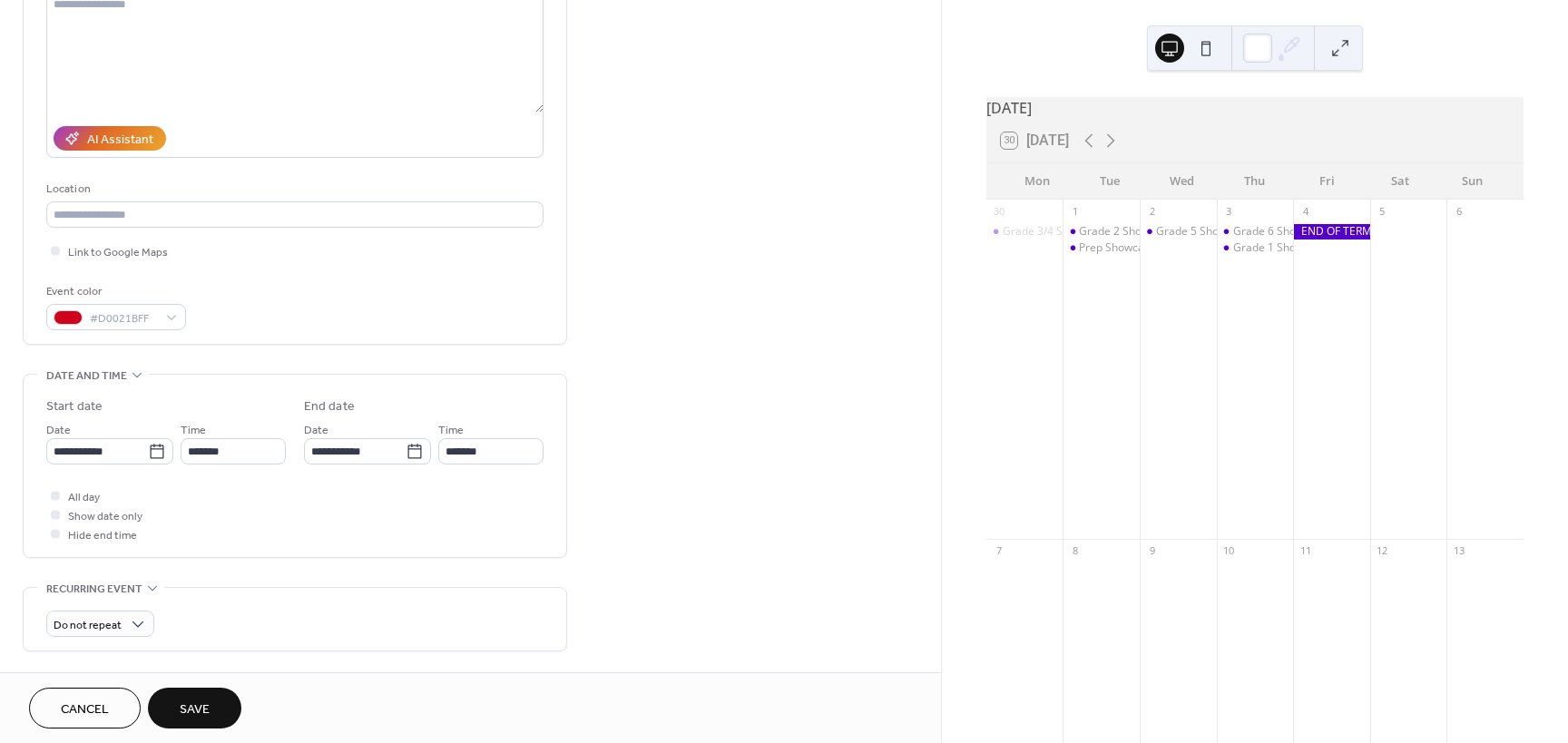 scroll, scrollTop: 281, scrollLeft: 0, axis: vertical 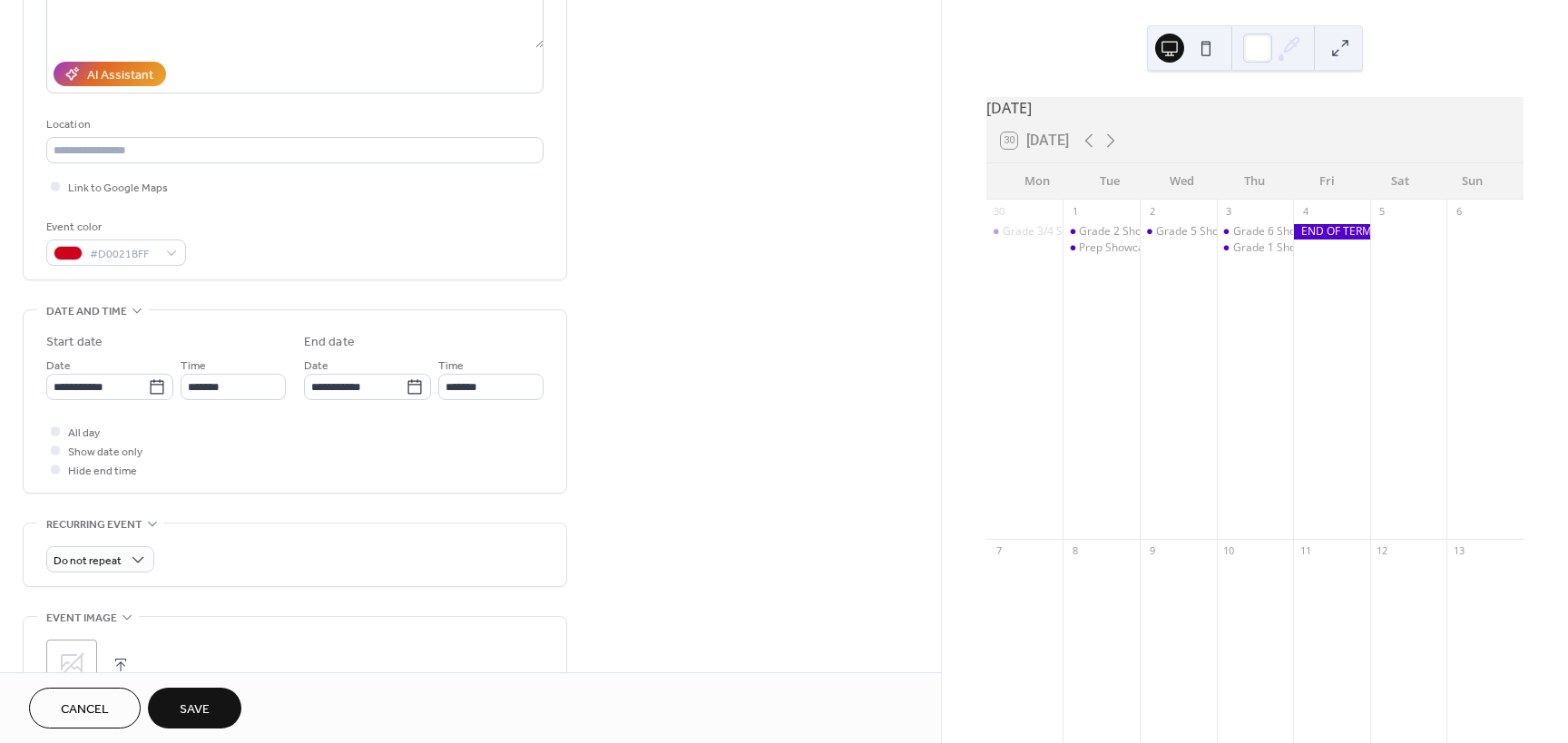 click on "Save" at bounding box center (194, 709) 